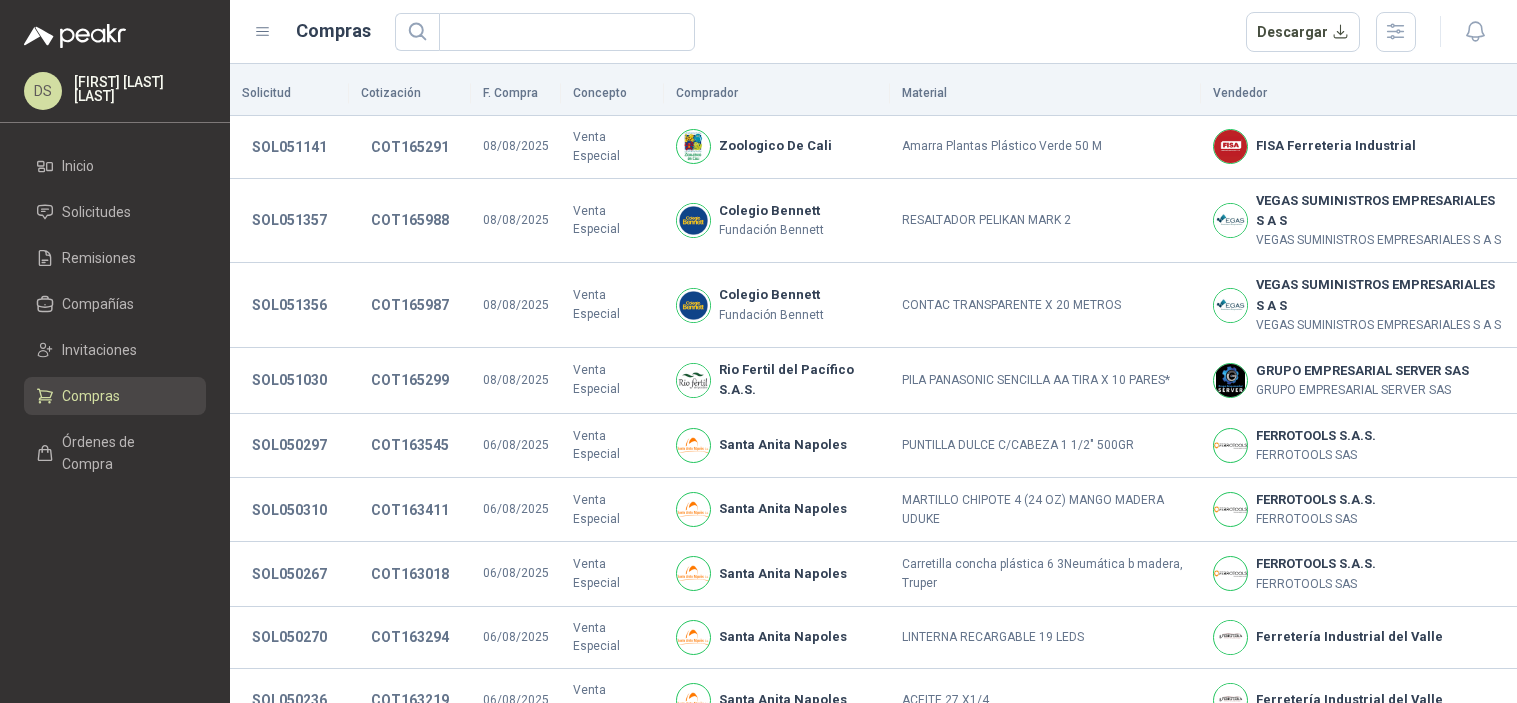 scroll, scrollTop: 0, scrollLeft: 0, axis: both 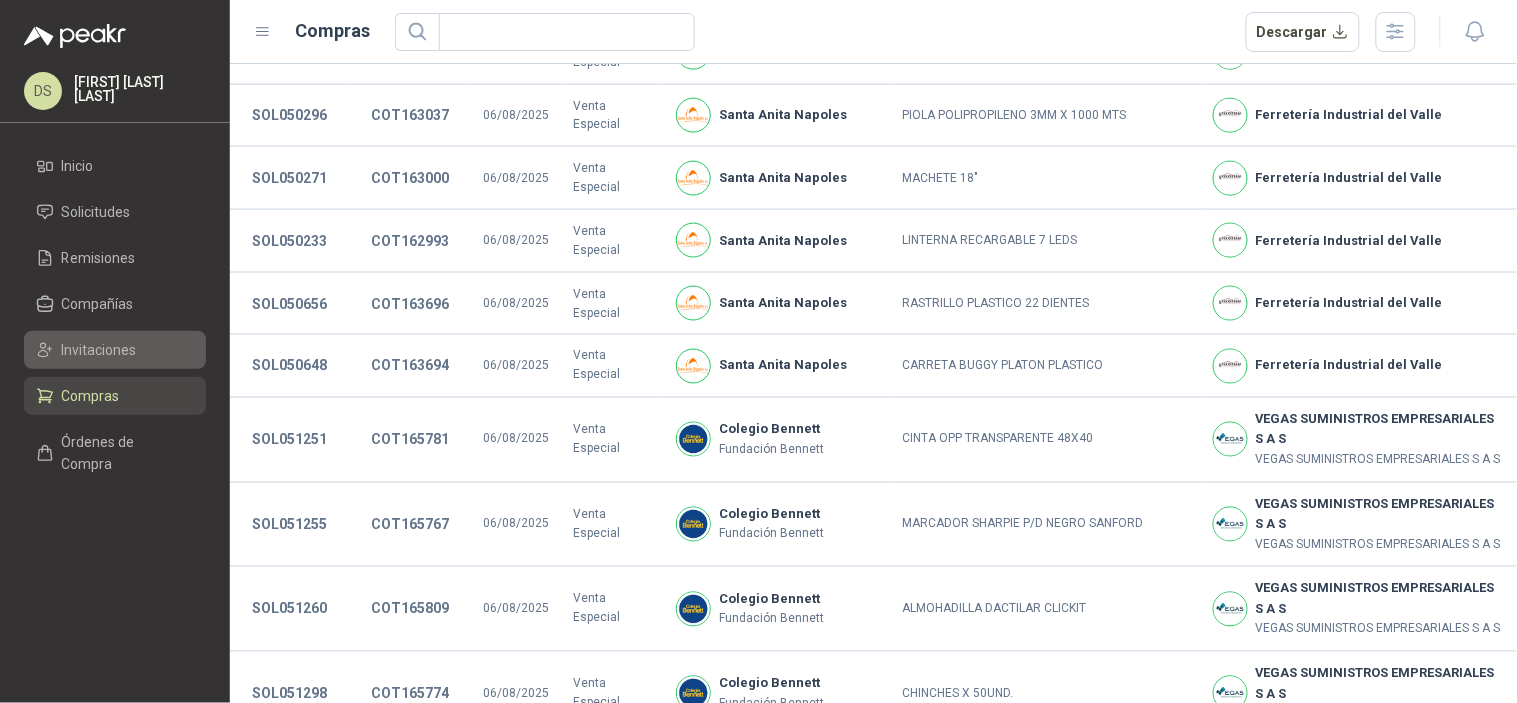 click on "Invitaciones" at bounding box center (99, 350) 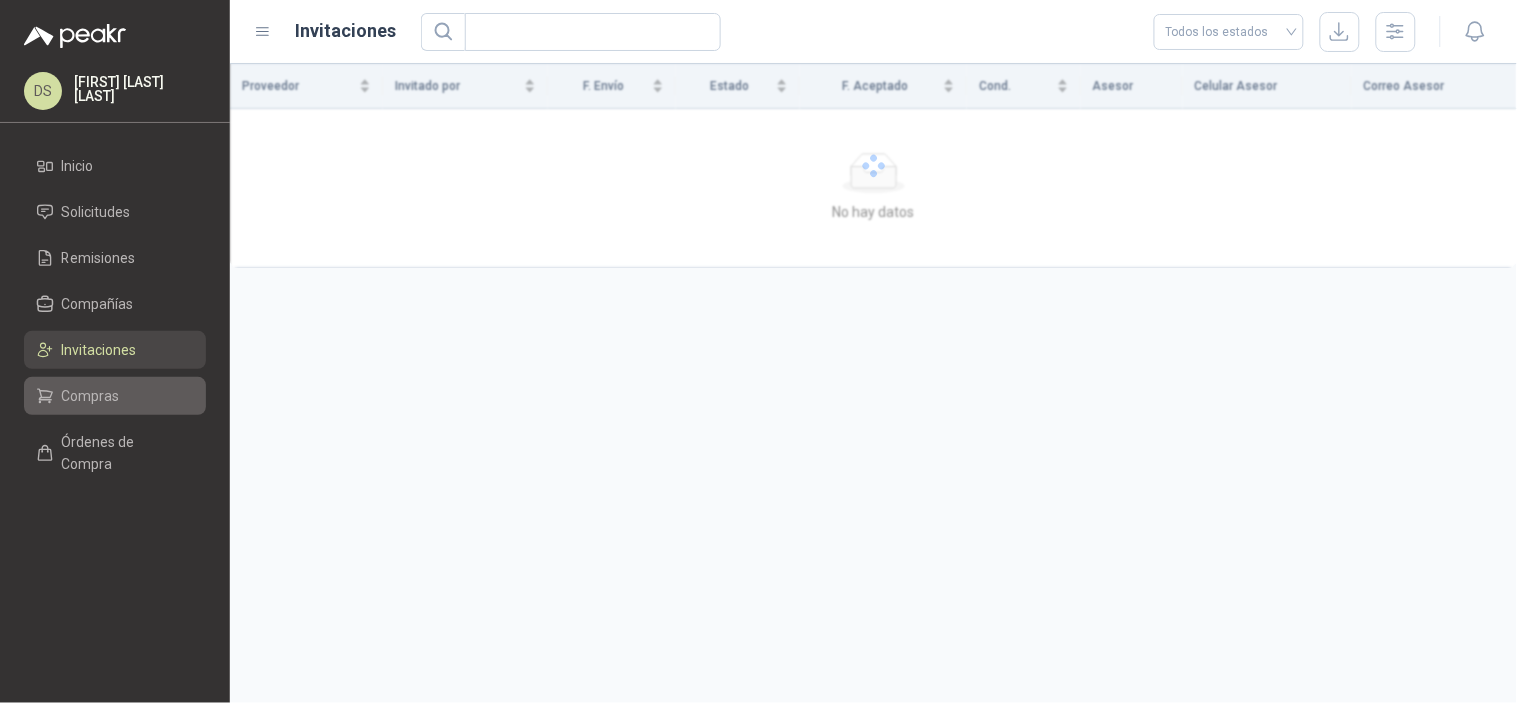 click on "Compras" at bounding box center (91, 396) 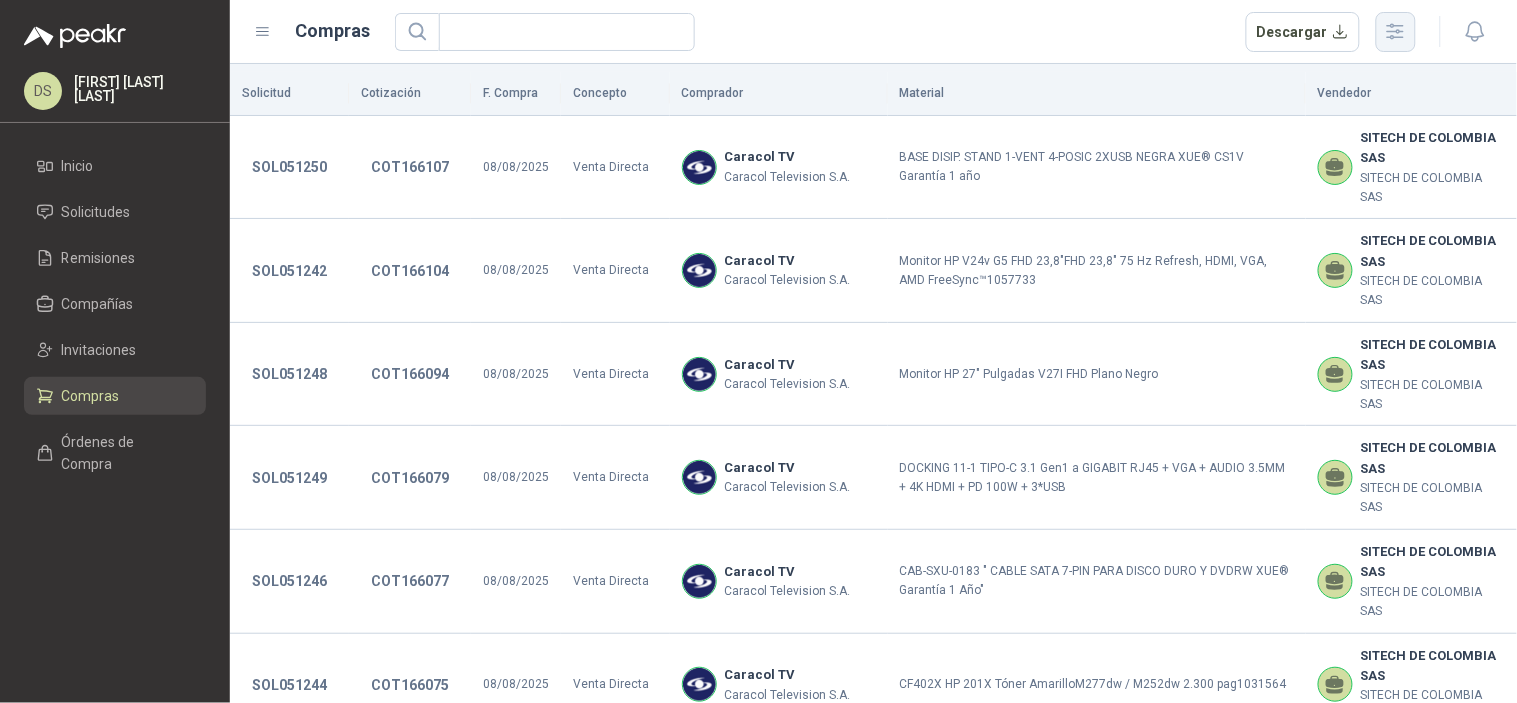 click 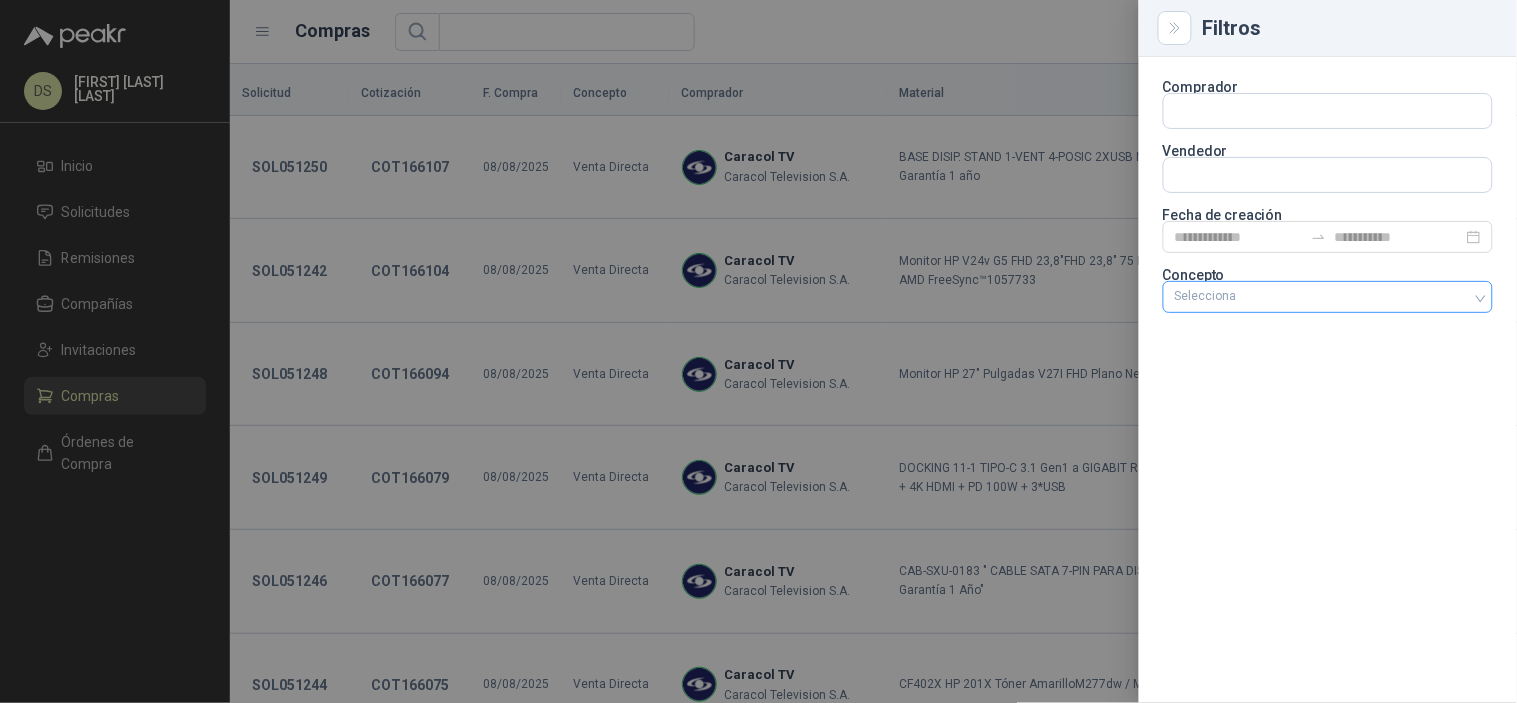 click on "Selecciona" at bounding box center [1328, 297] 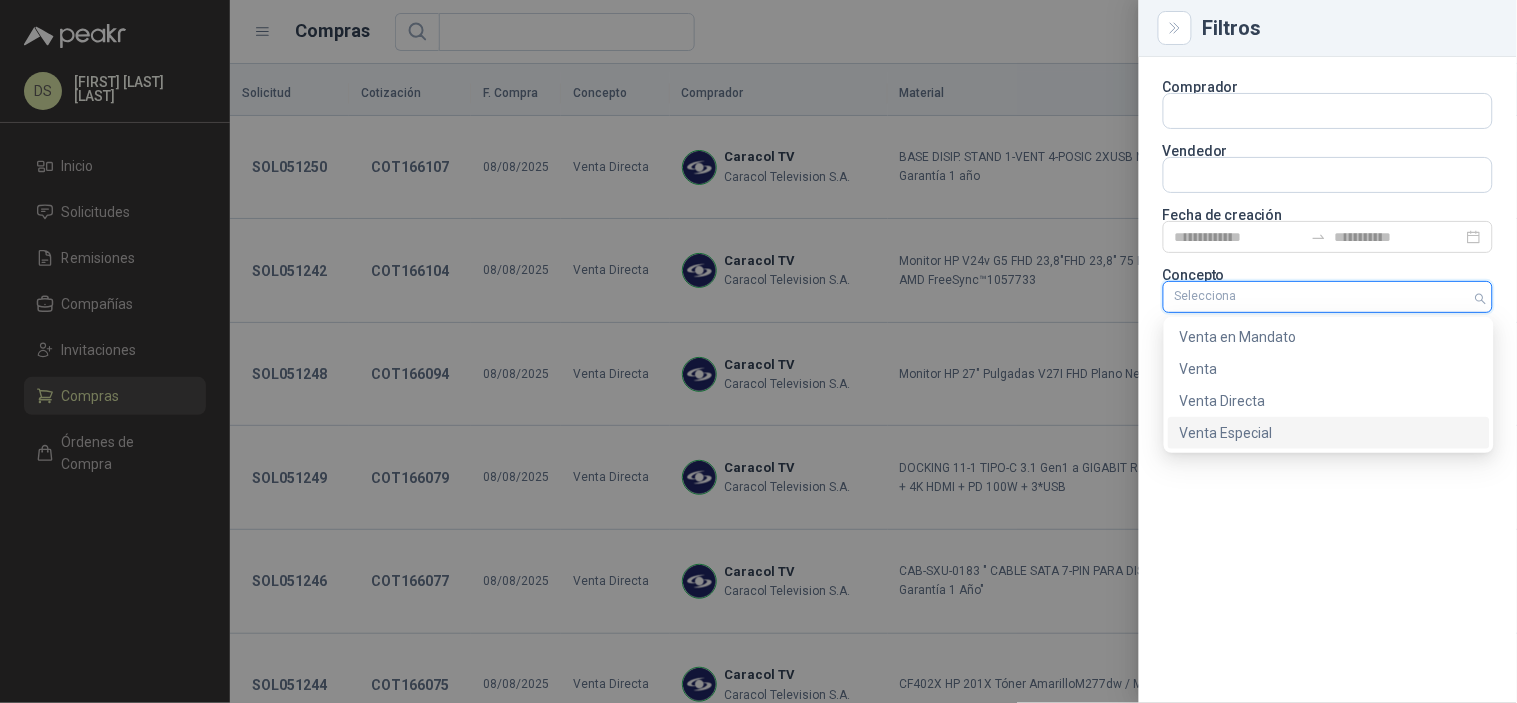 click on "Venta Especial" at bounding box center [1329, 433] 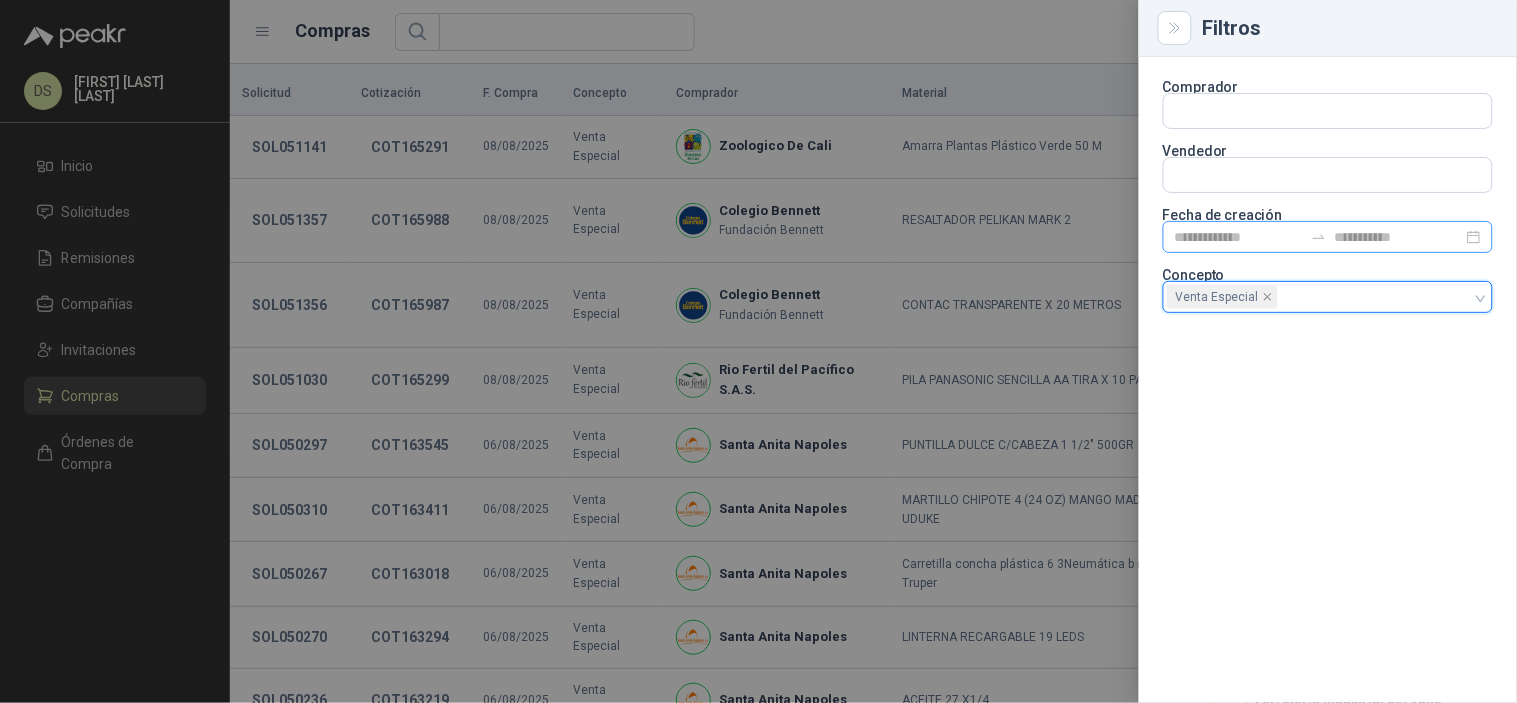 click at bounding box center (1328, 237) 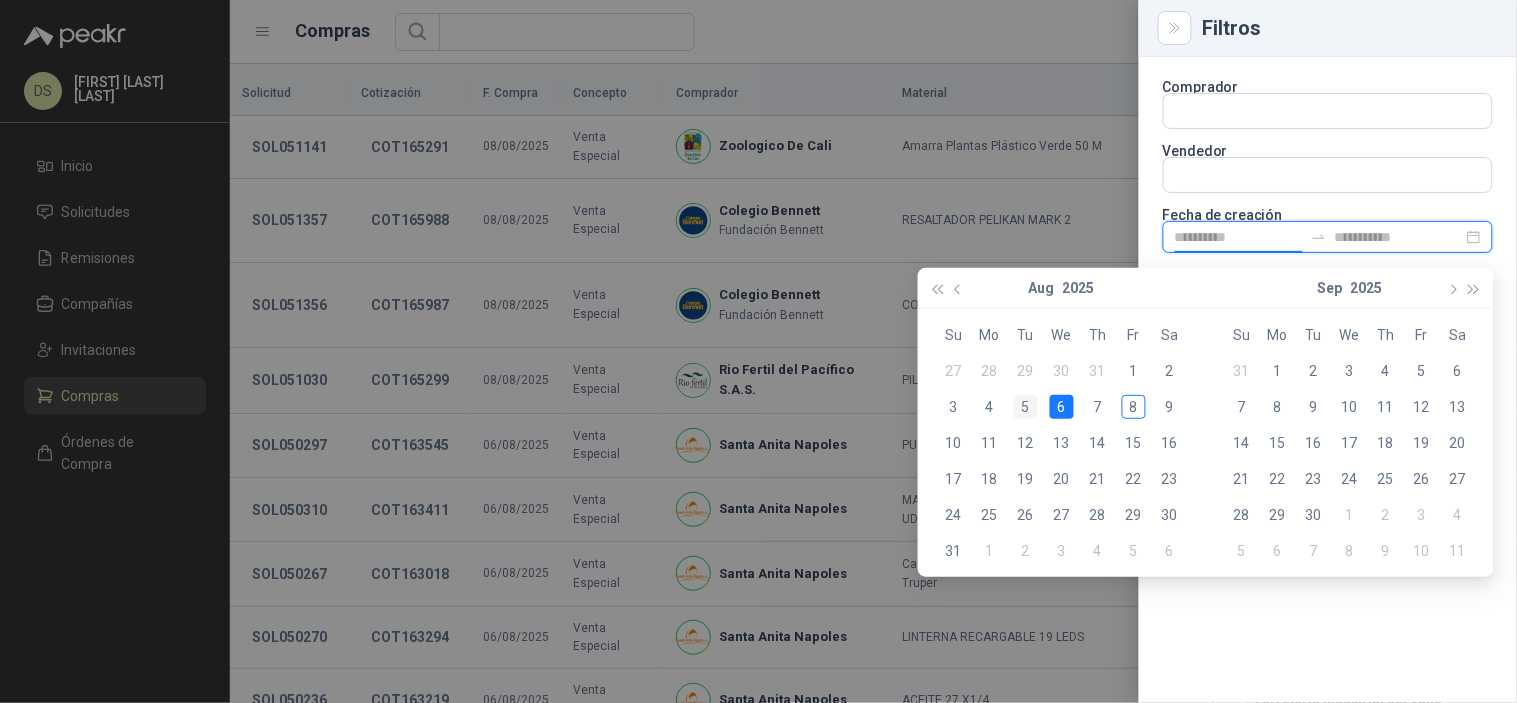 type on "**********" 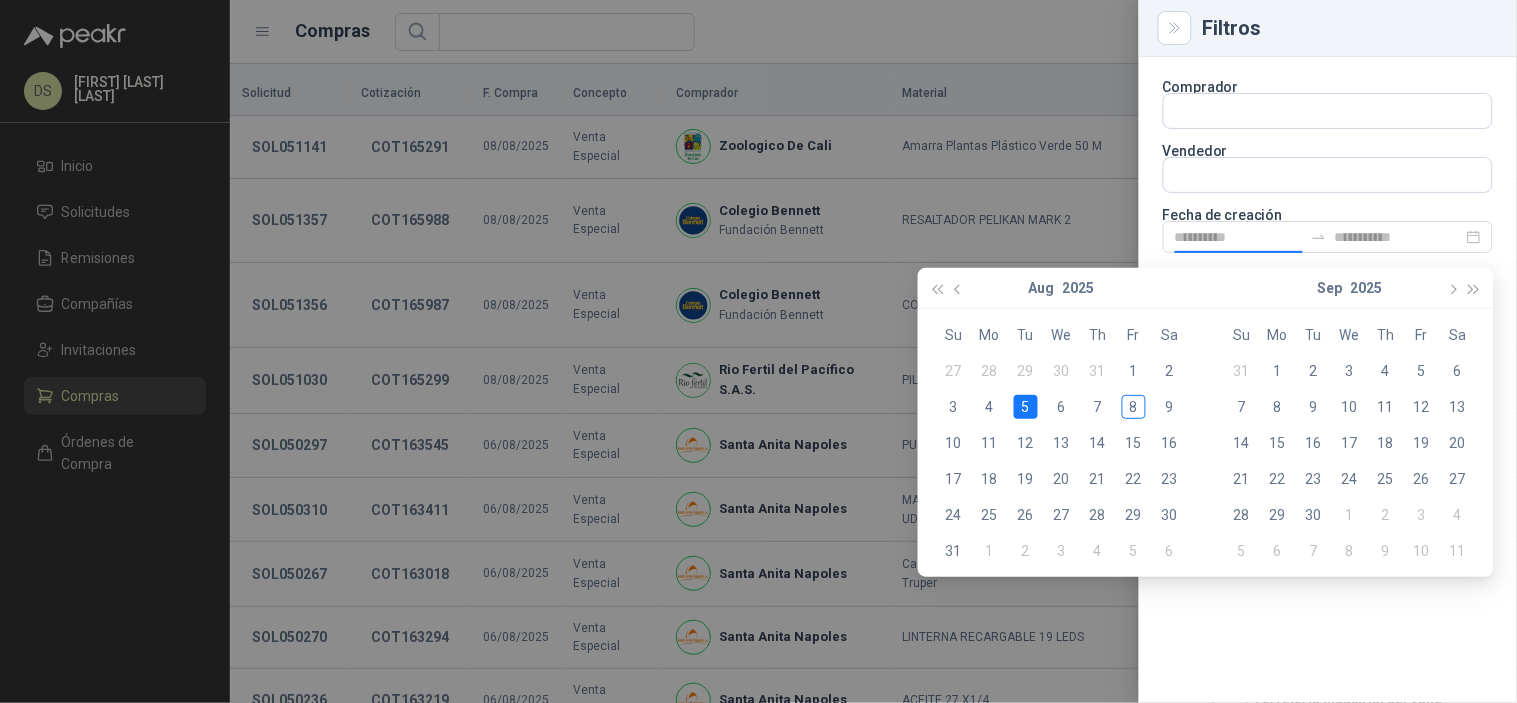 click on "5" at bounding box center (1026, 407) 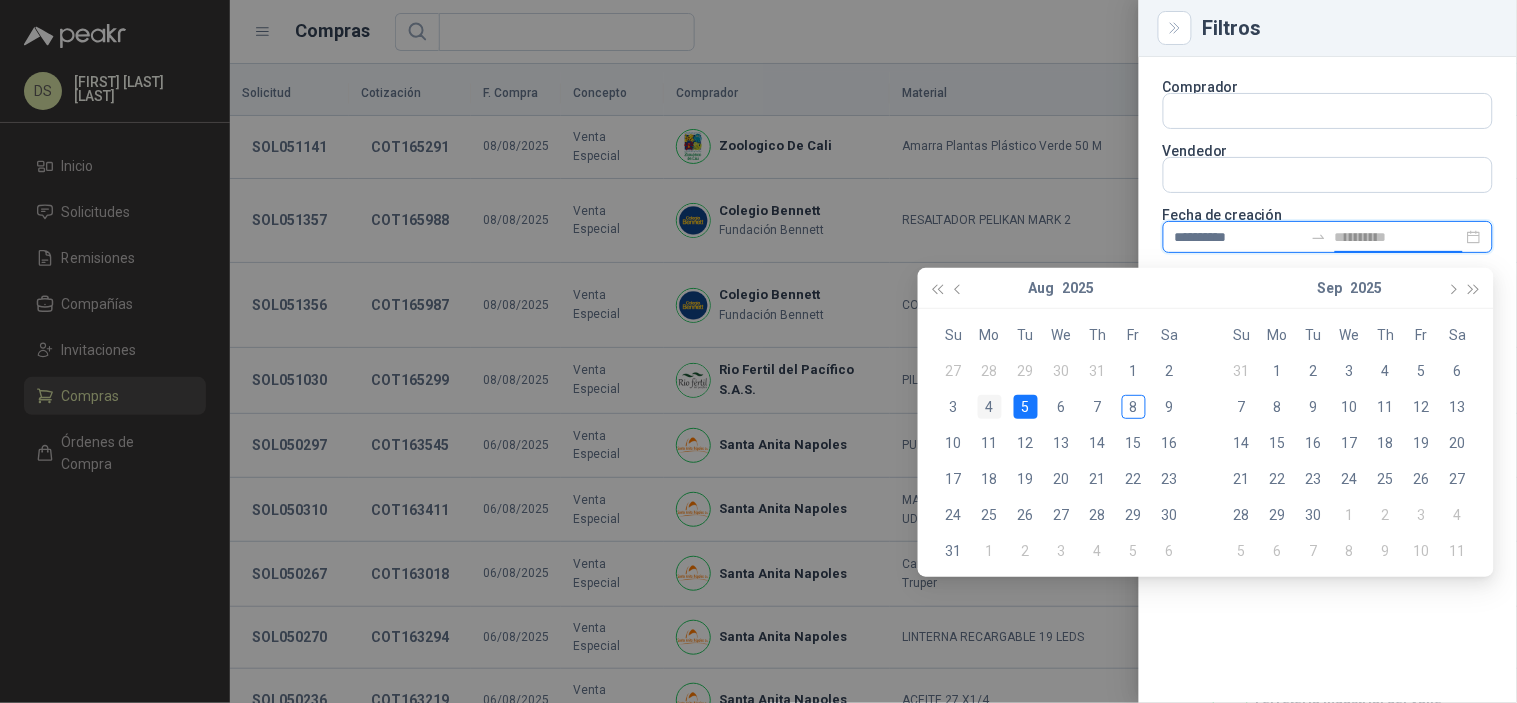 type on "**********" 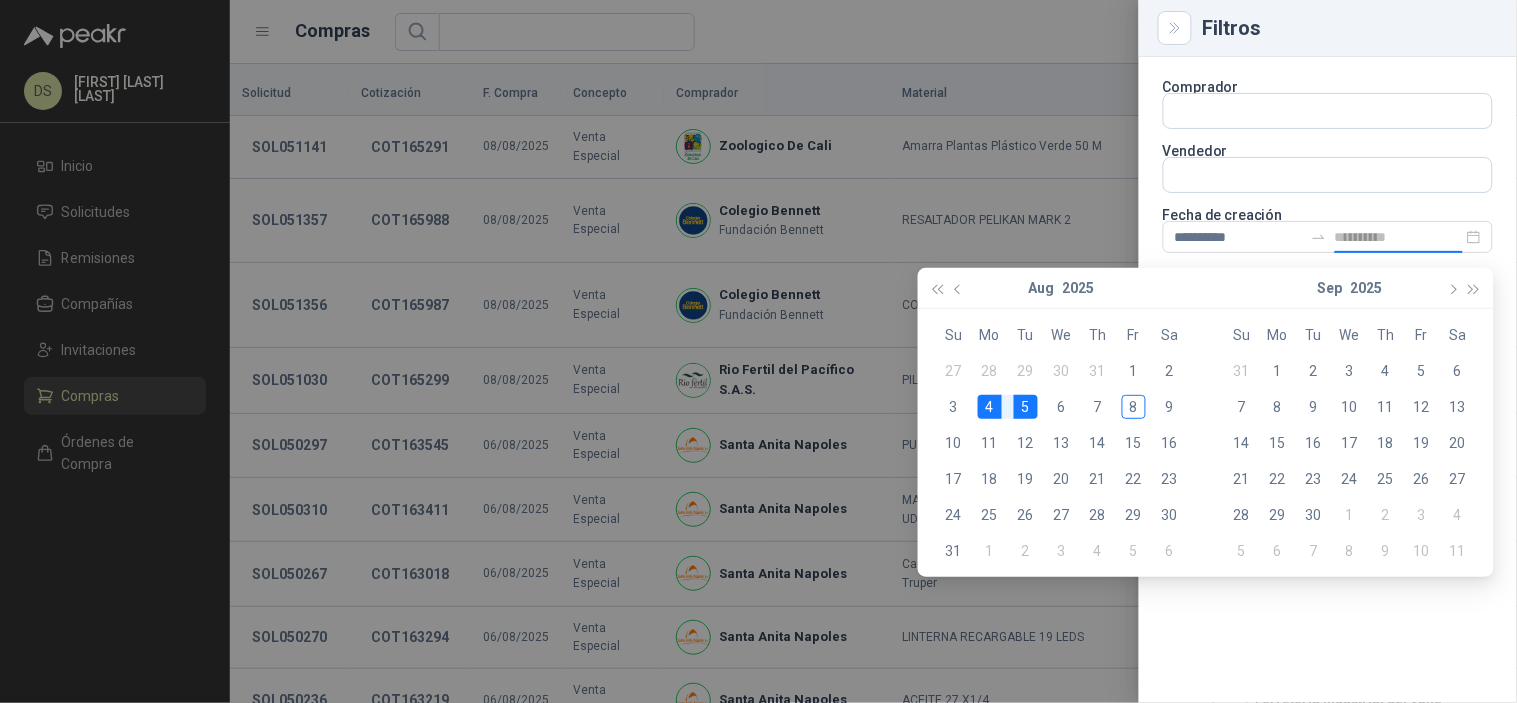 click on "4" at bounding box center (990, 407) 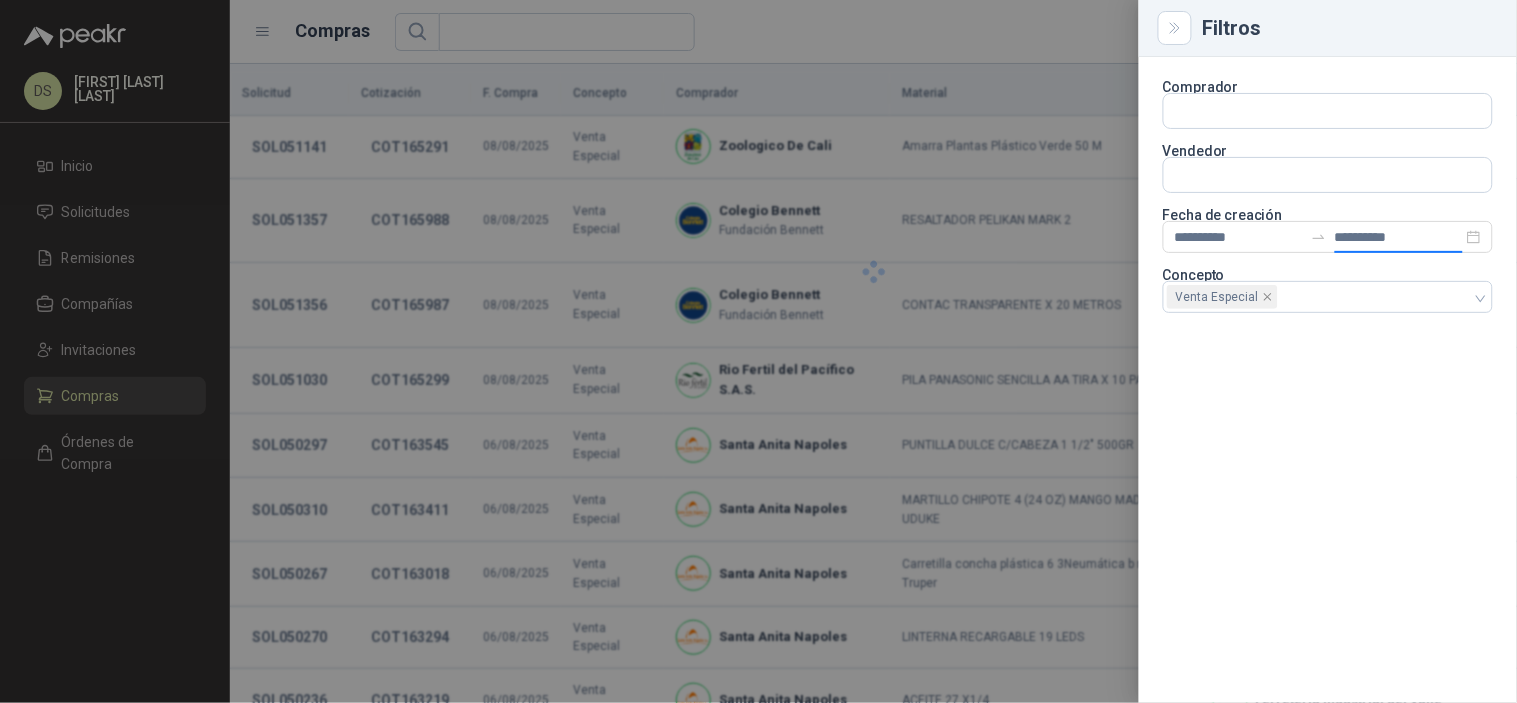 type on "**********" 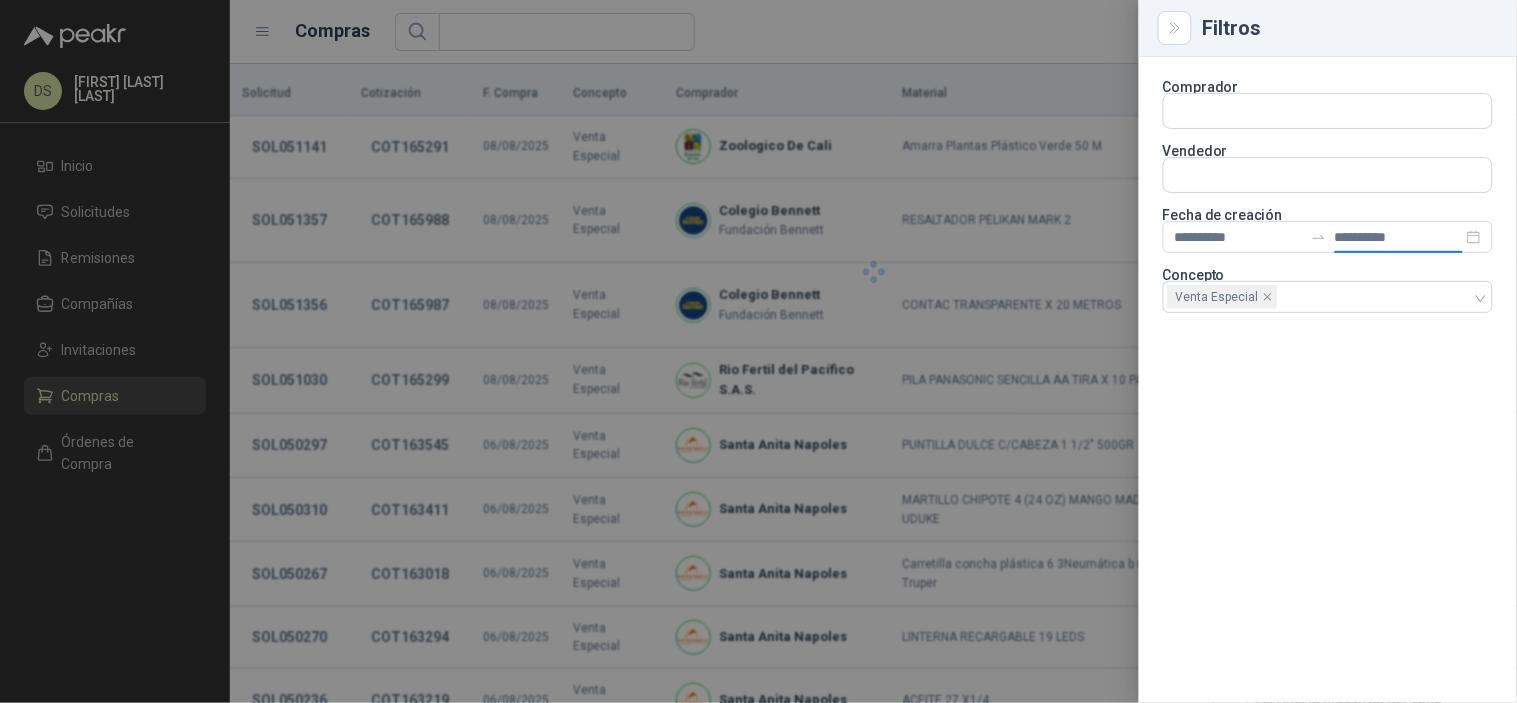 type on "**********" 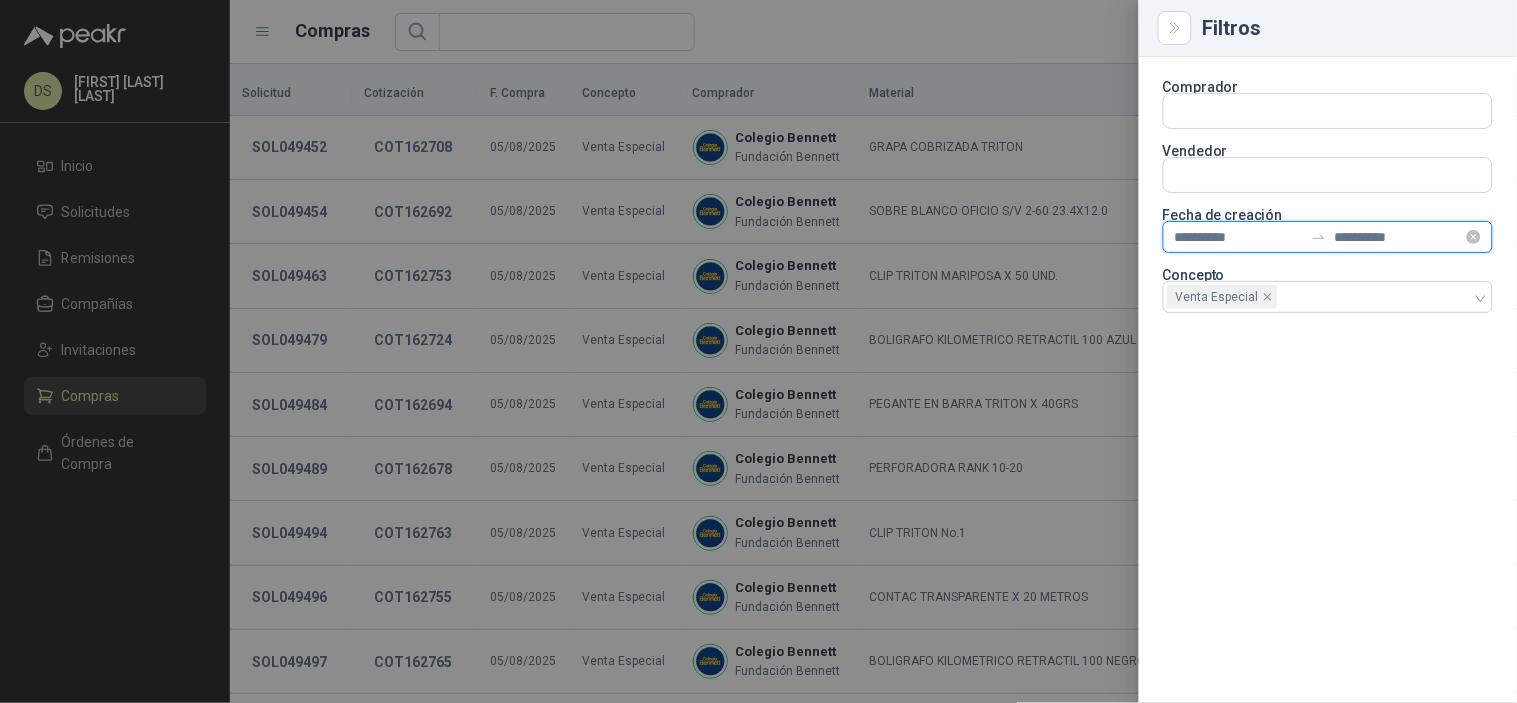 click on "**********" at bounding box center [1399, 237] 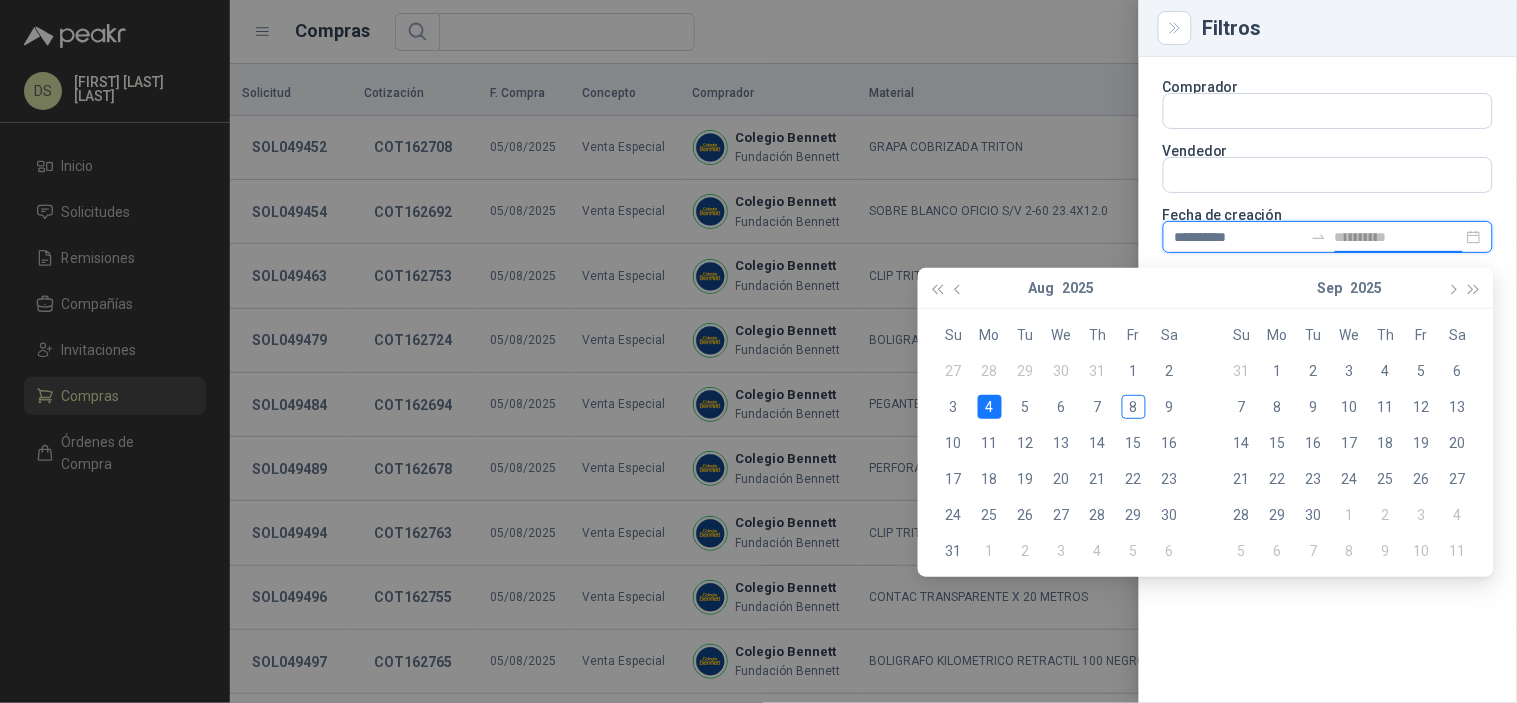 type on "**********" 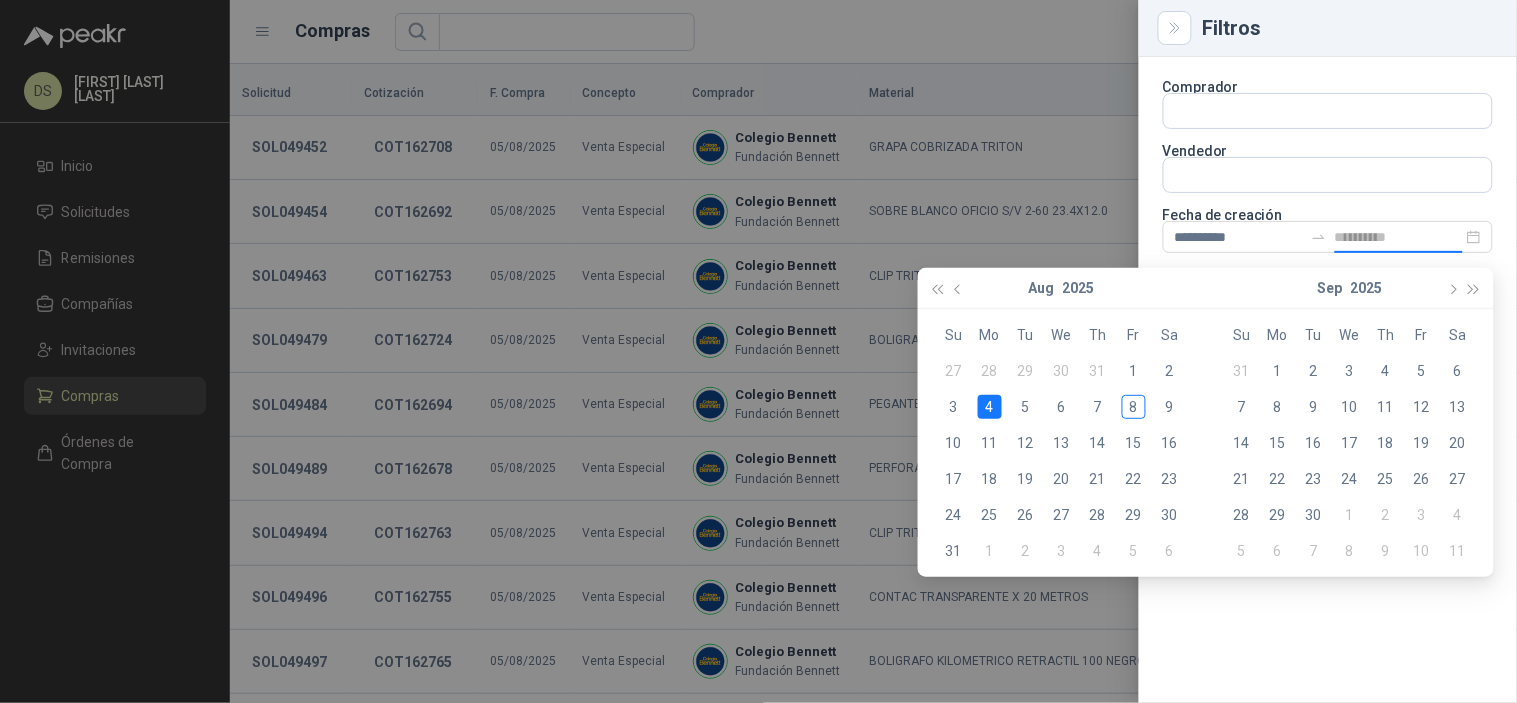 click on "4" at bounding box center (990, 407) 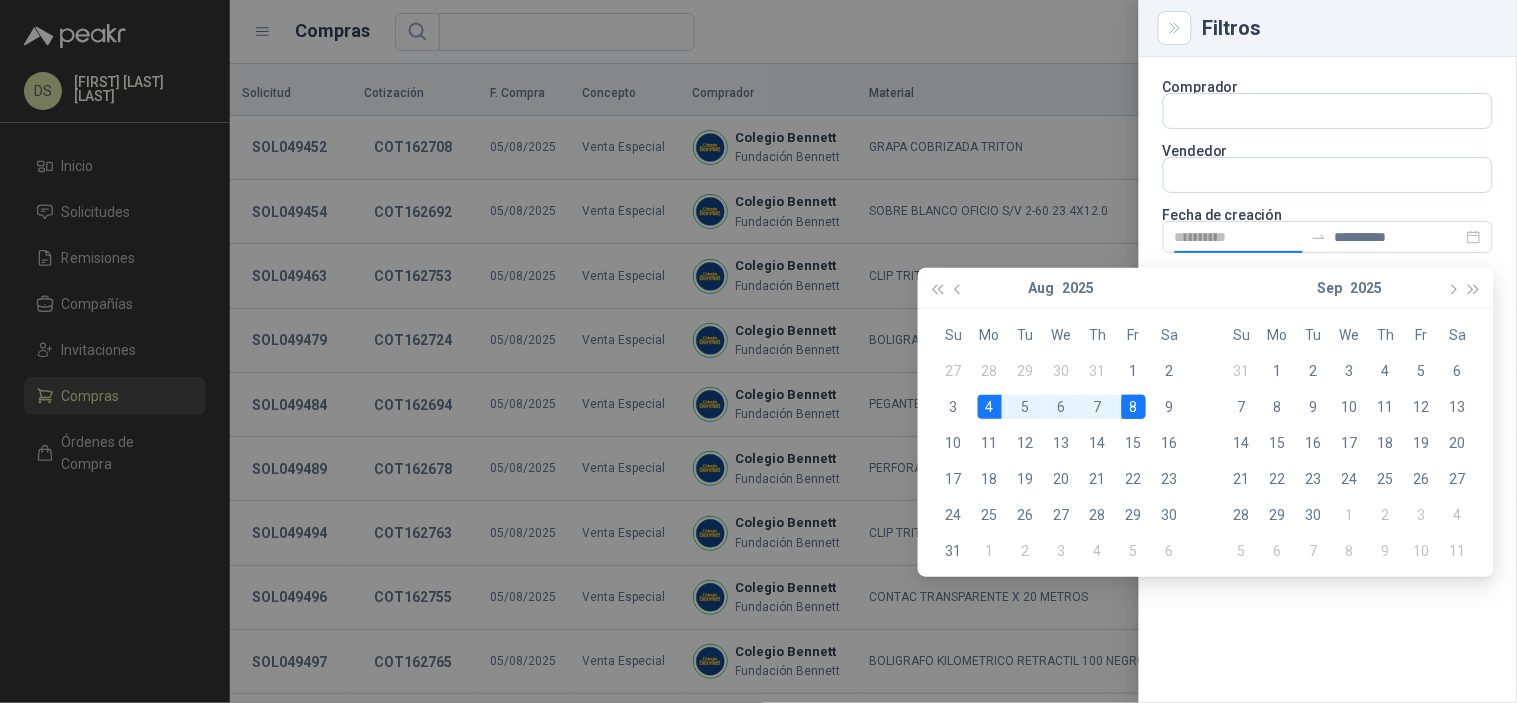 click on "8" at bounding box center (1134, 407) 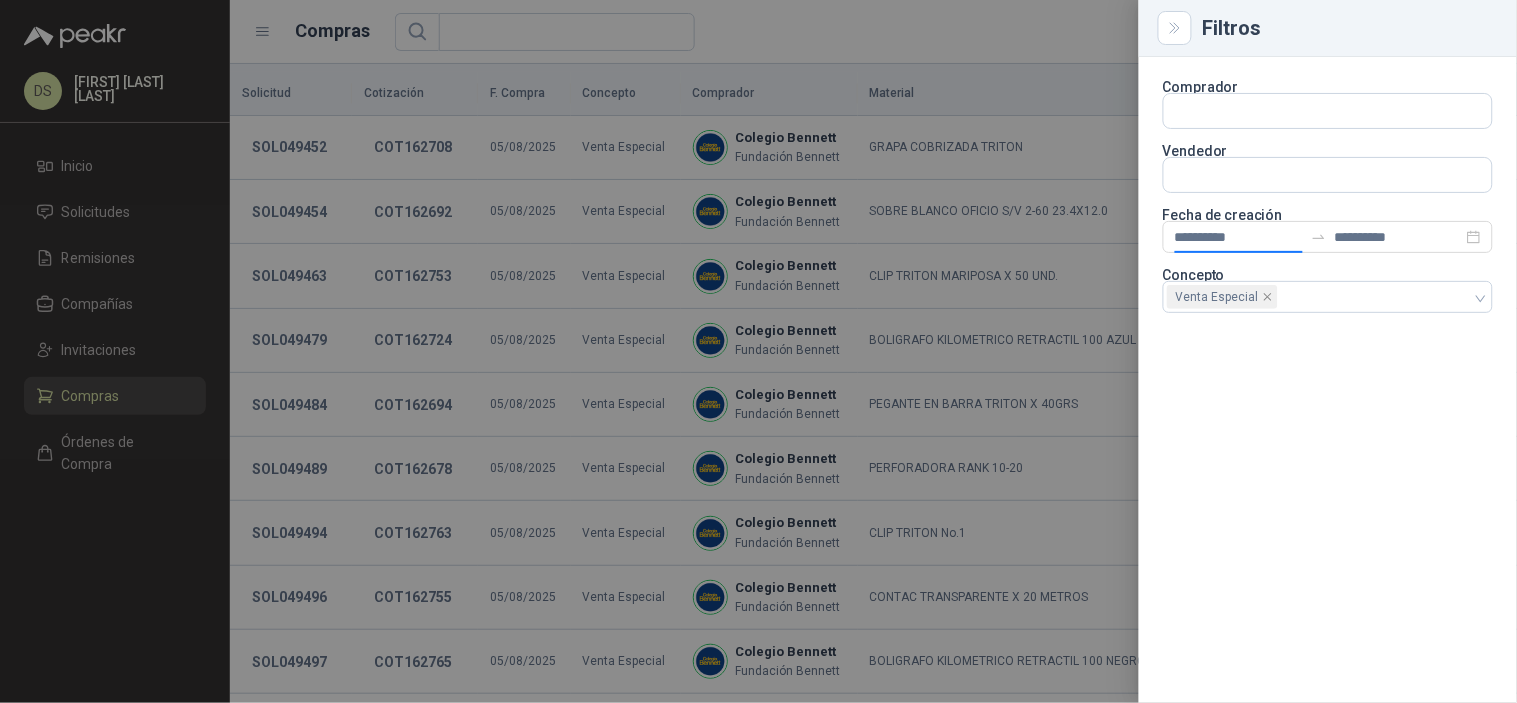 type on "**********" 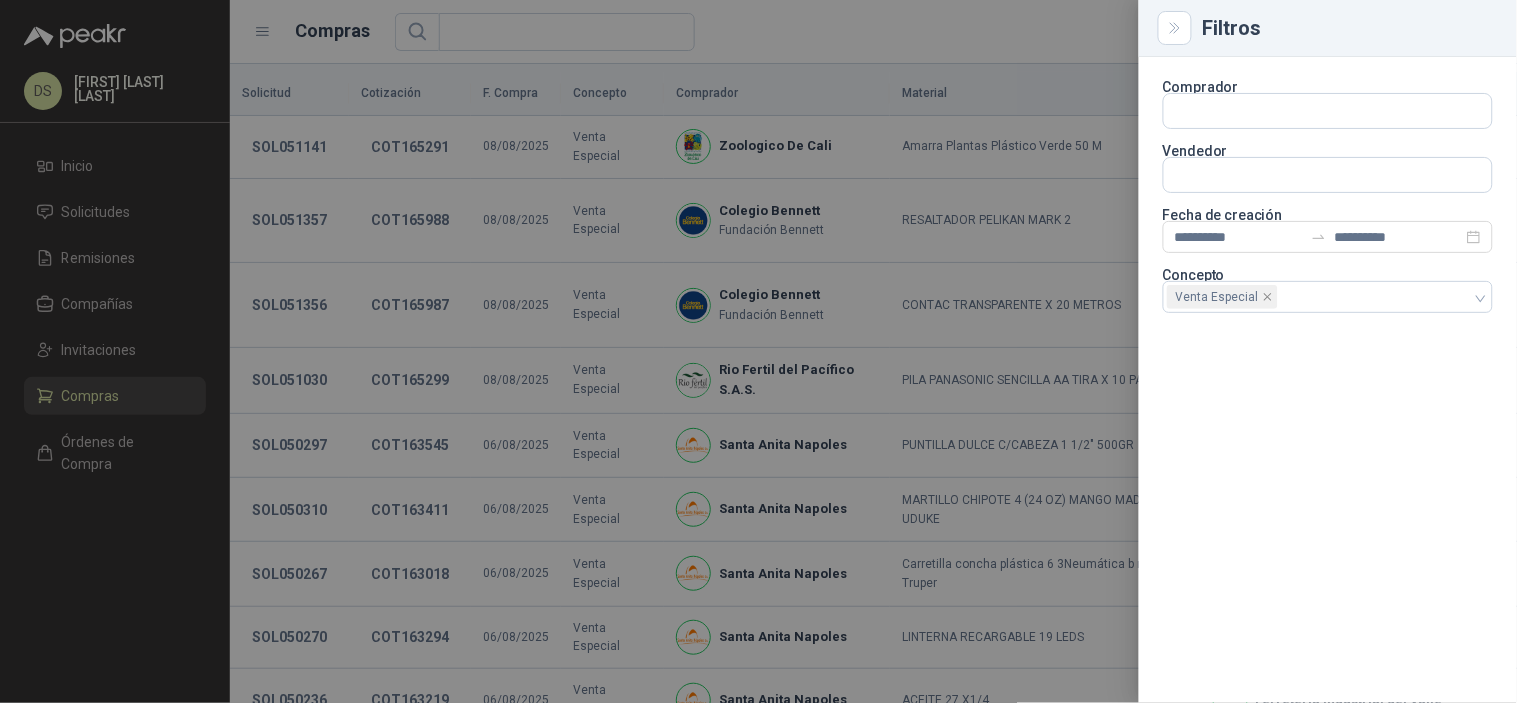 click on "**********" at bounding box center (1328, 380) 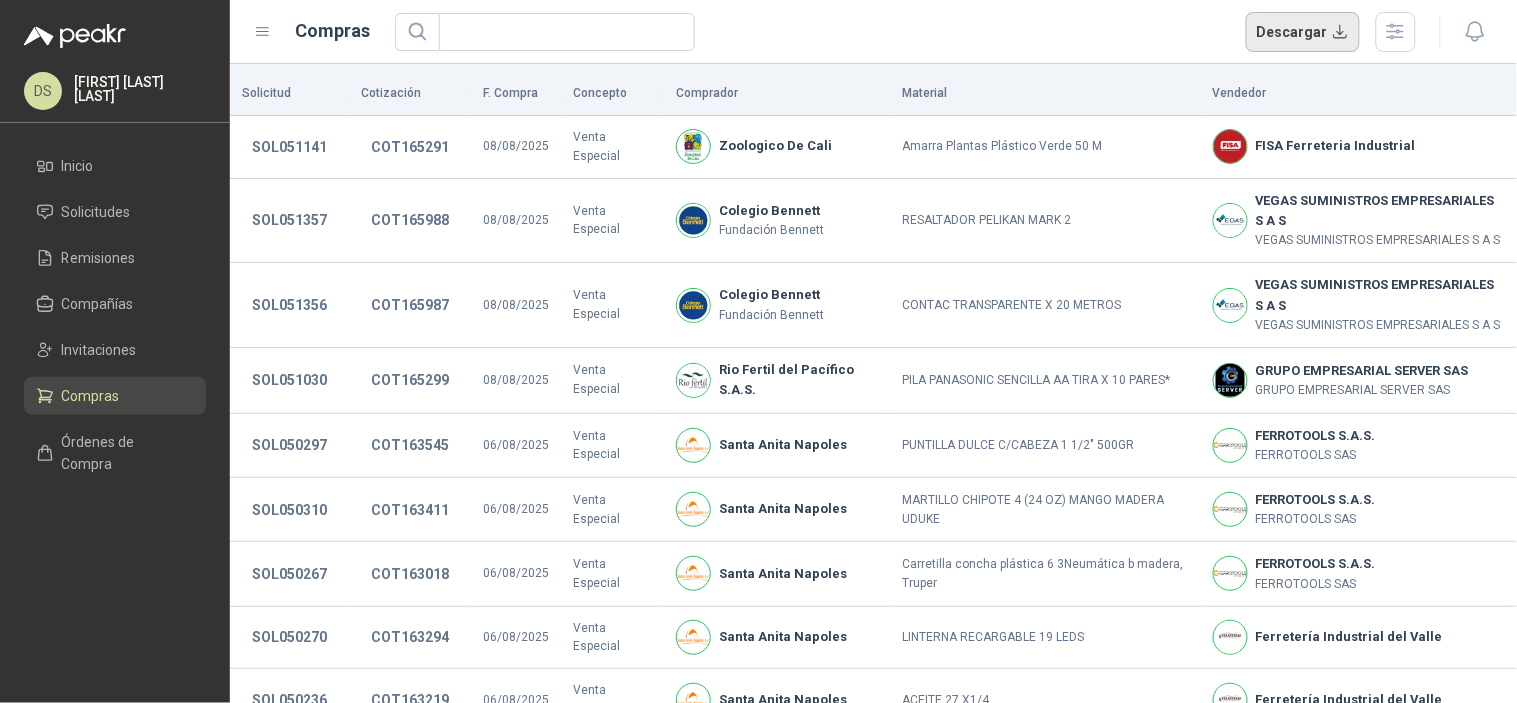 click on "Descargar" at bounding box center [1303, 32] 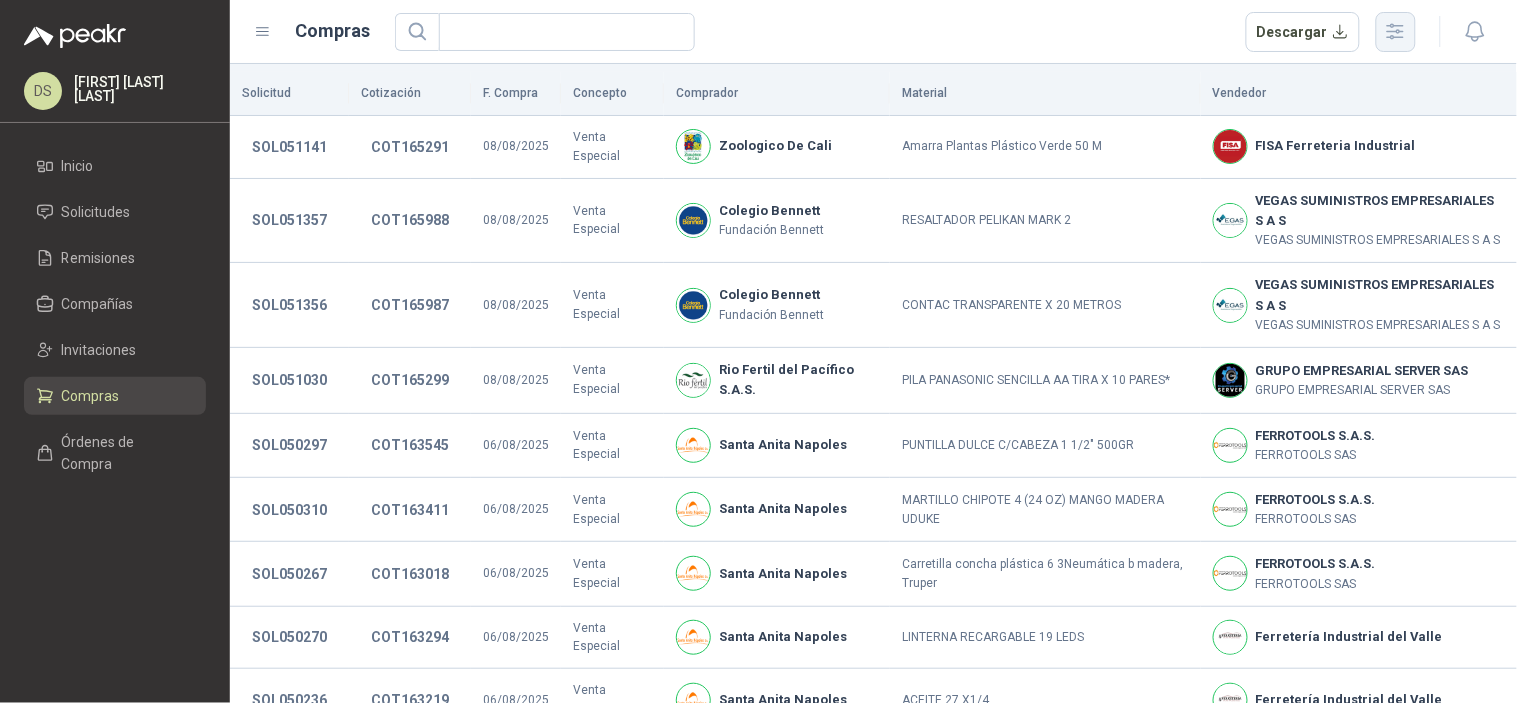 click at bounding box center (1396, 32) 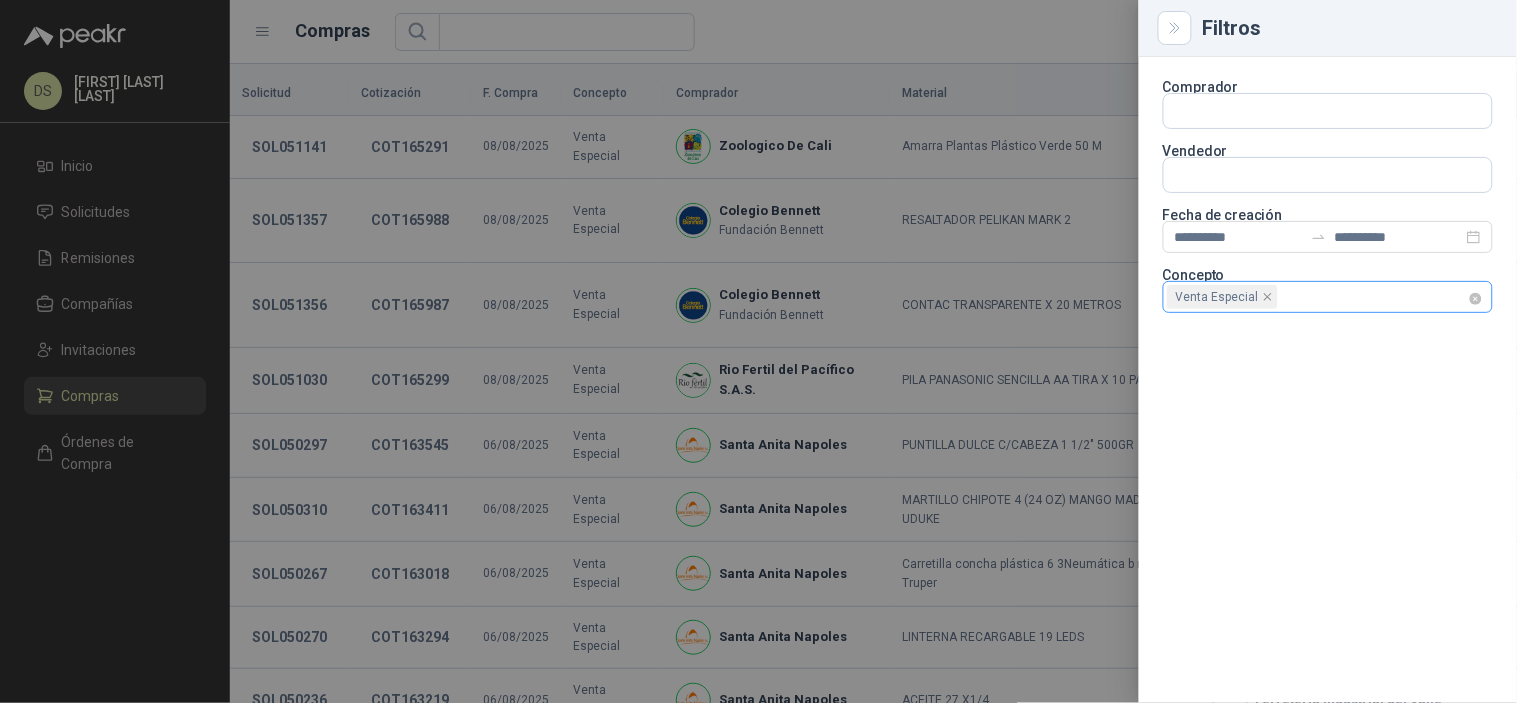 click on "Venta Especial" at bounding box center (1328, 297) 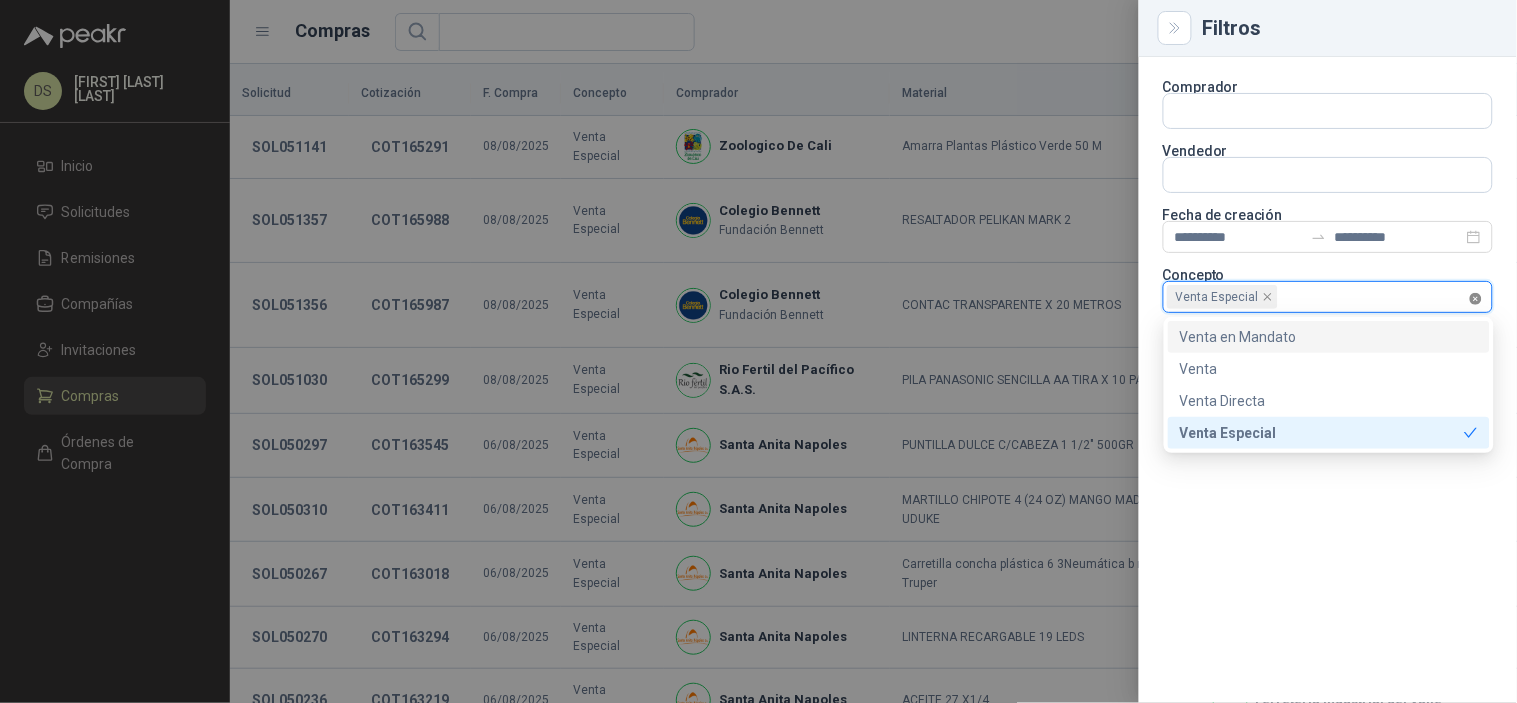 drag, startPoint x: 1484, startPoint y: 295, endPoint x: 1475, endPoint y: 300, distance: 10.29563 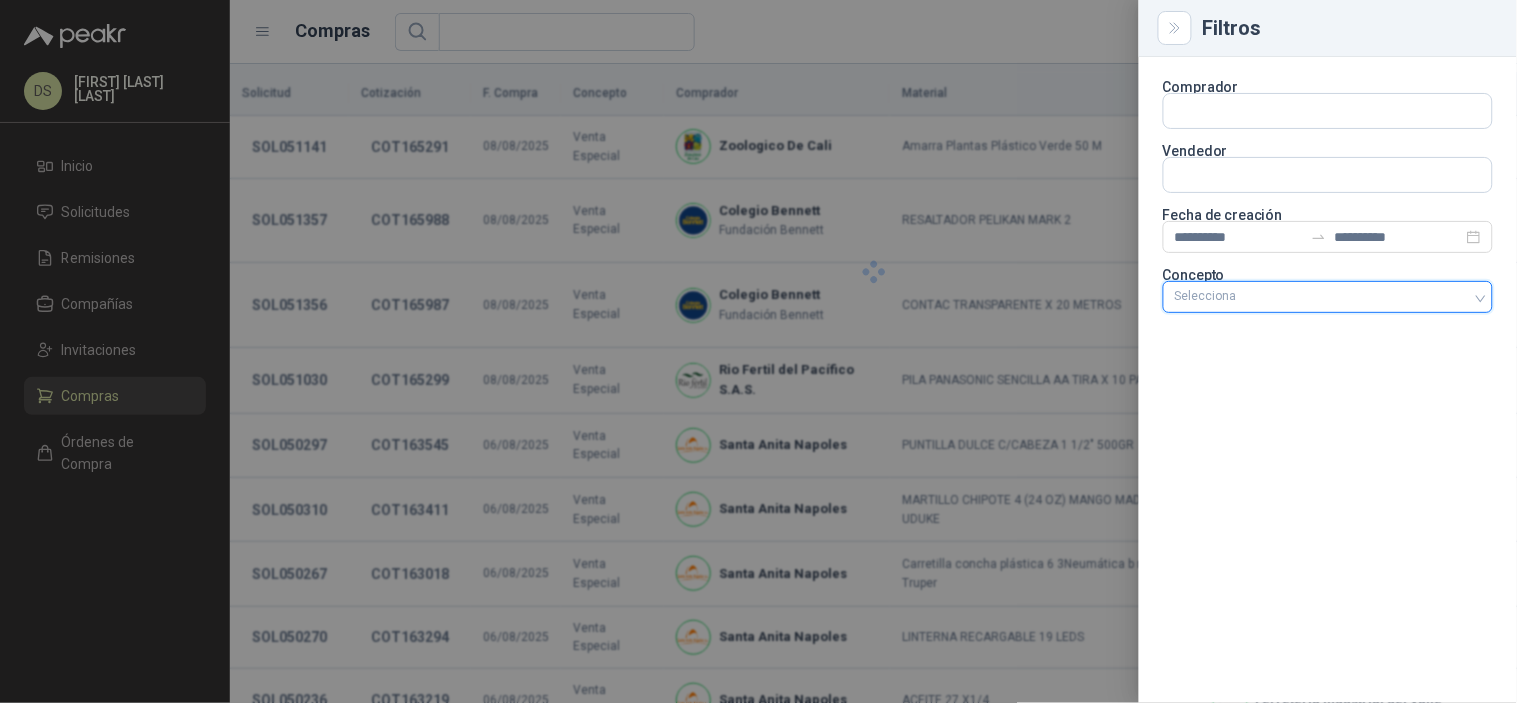 click at bounding box center [1317, 297] 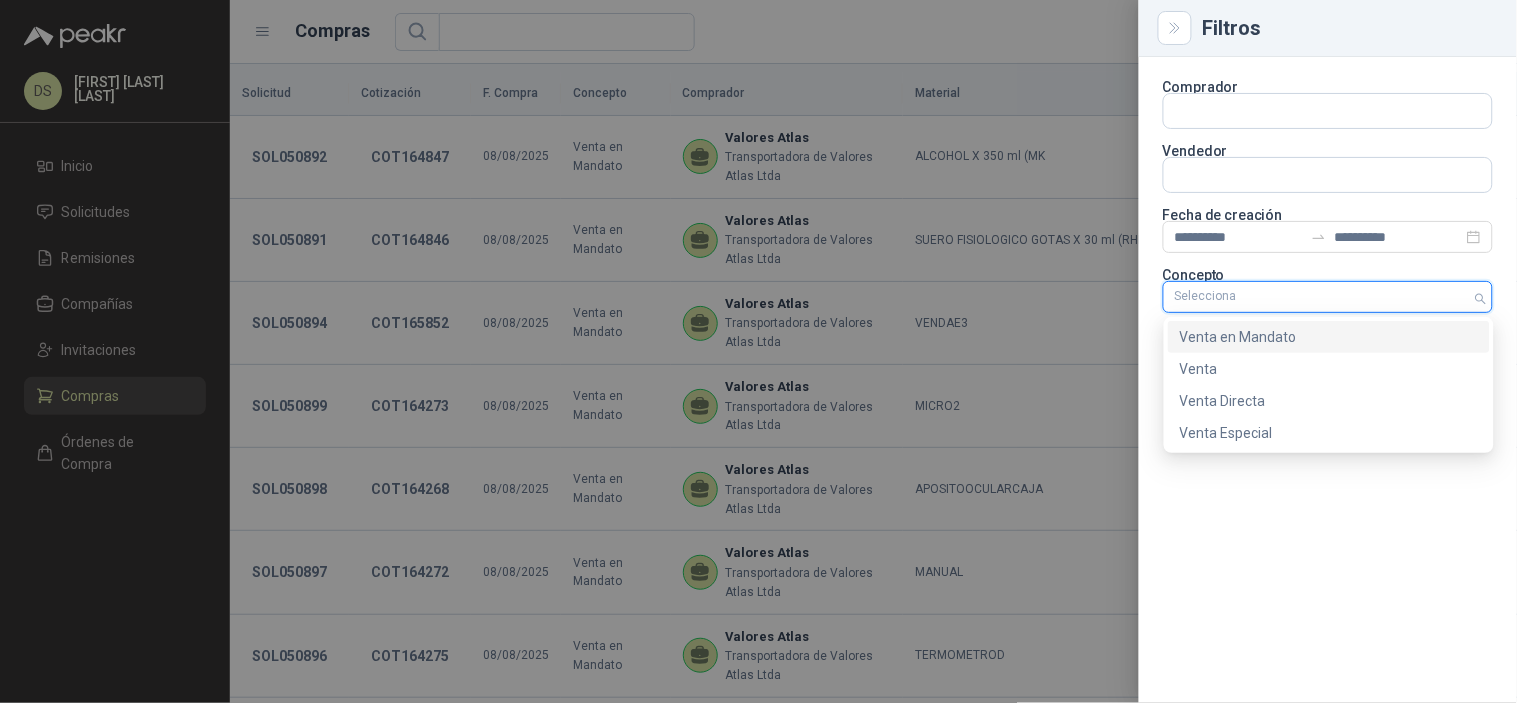 click on "Venta en Mandato" at bounding box center (1329, 337) 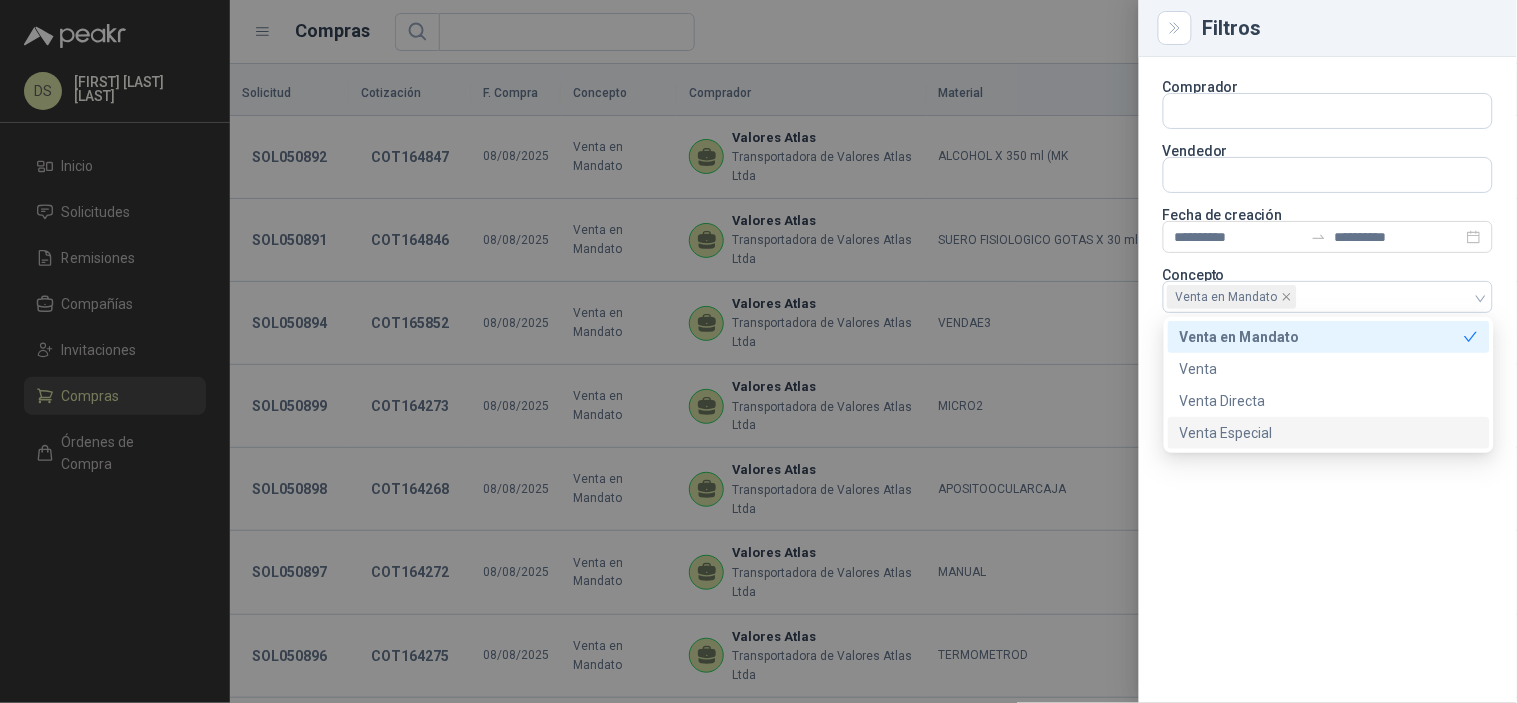 click on "**********" at bounding box center (1328, 380) 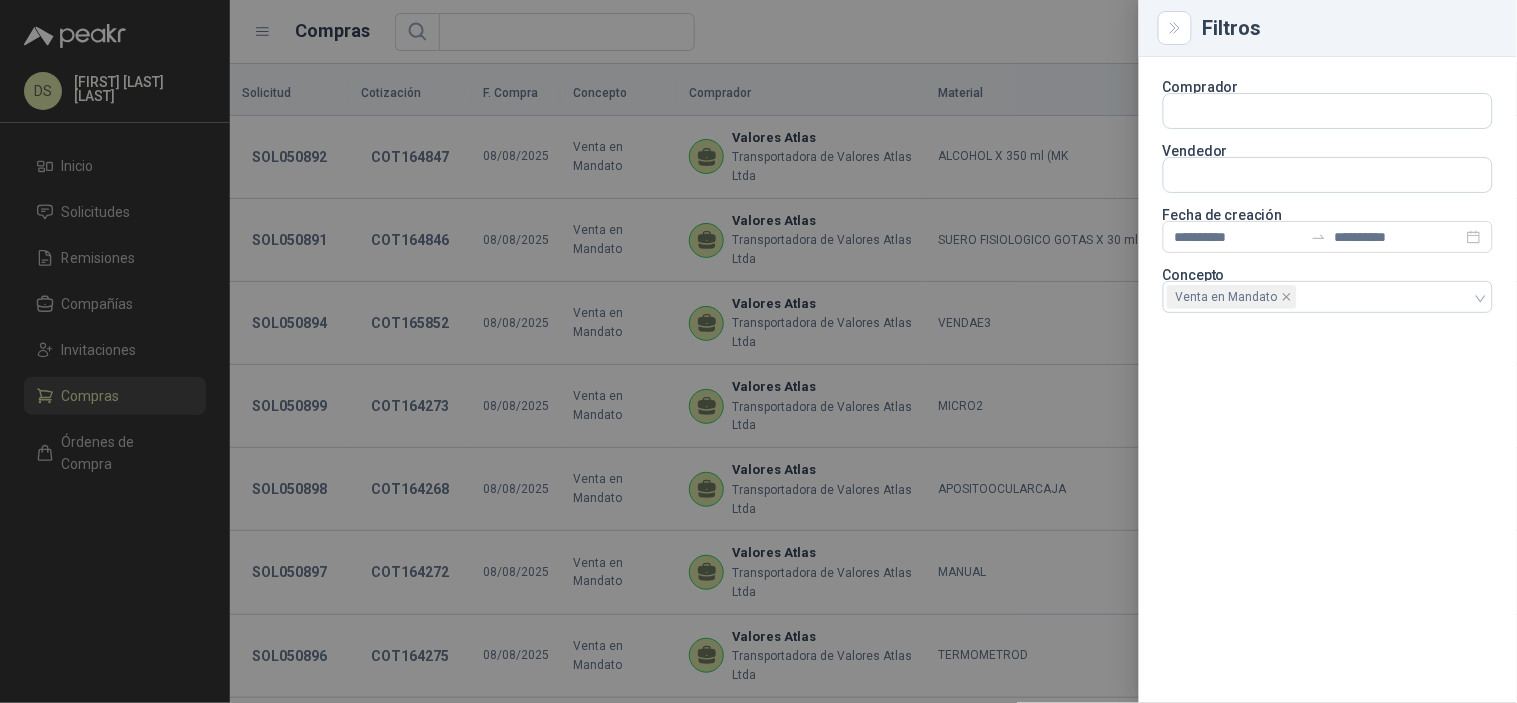 click at bounding box center [758, 351] 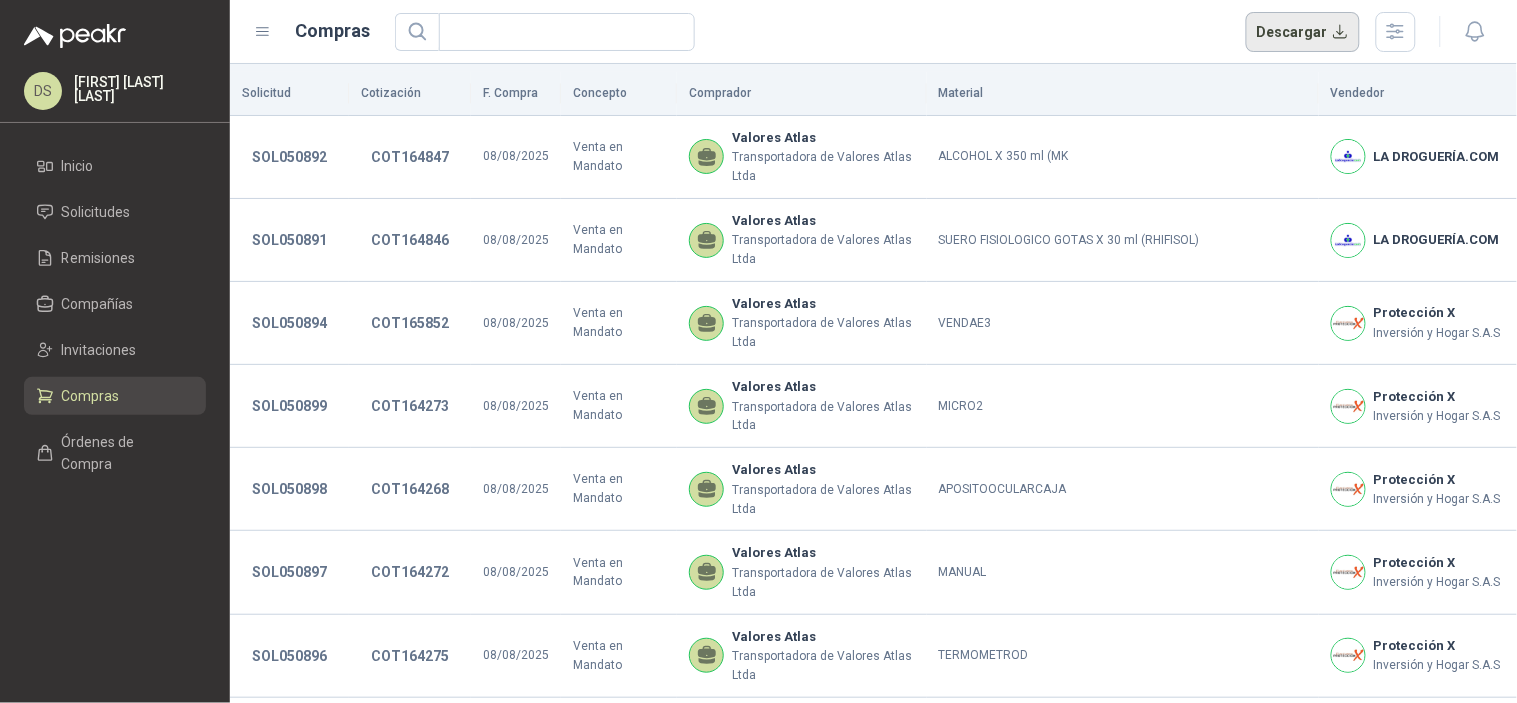 click on "Descargar" at bounding box center [1303, 32] 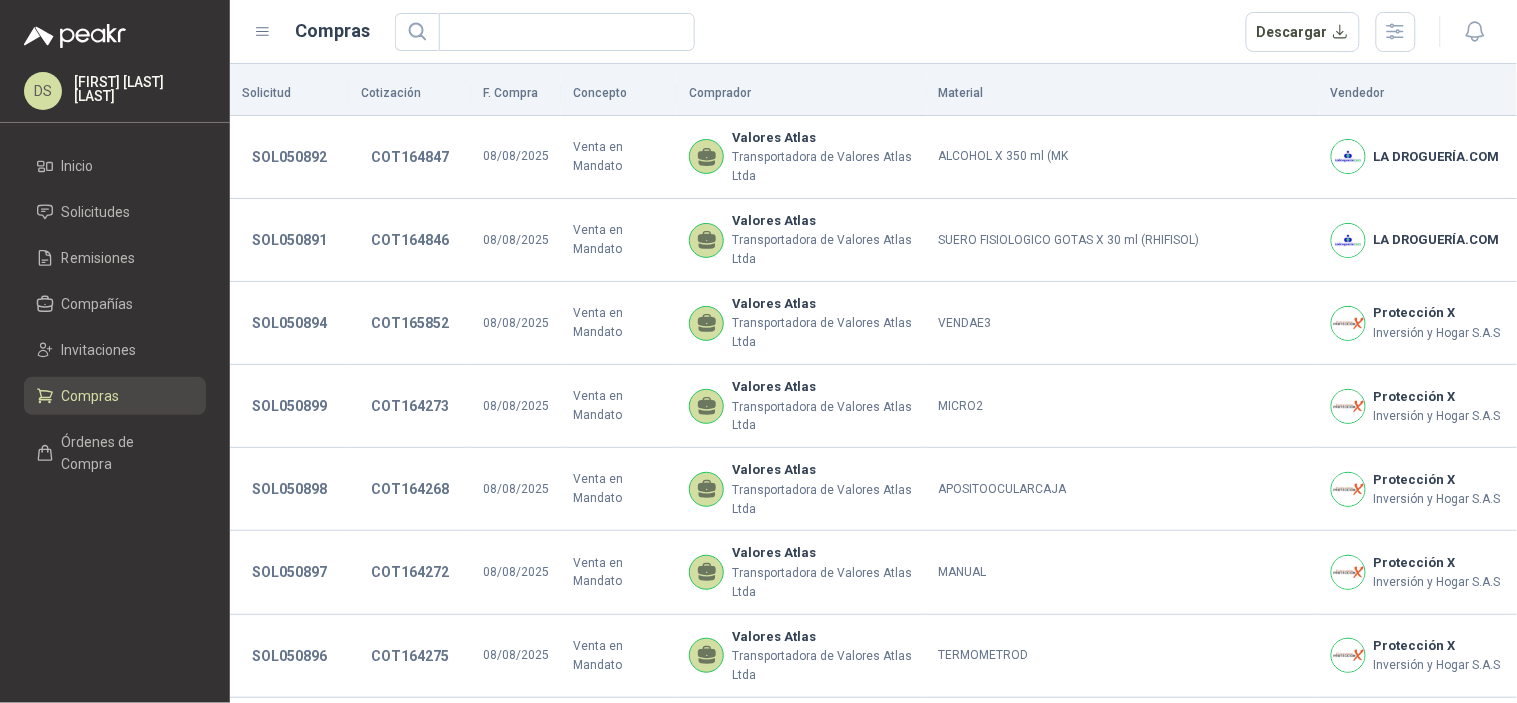 click on "Descargar" at bounding box center [906, 32] 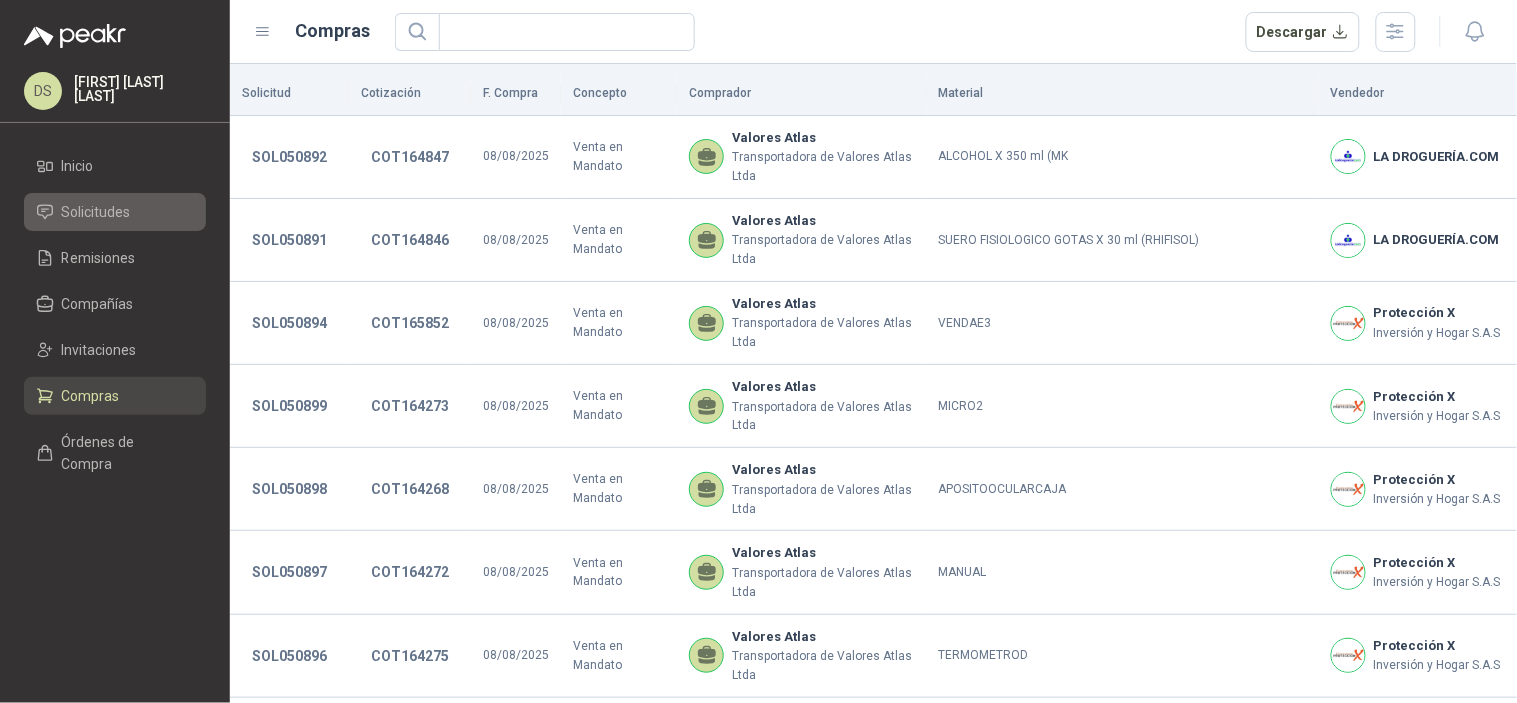click on "Solicitudes" at bounding box center [96, 212] 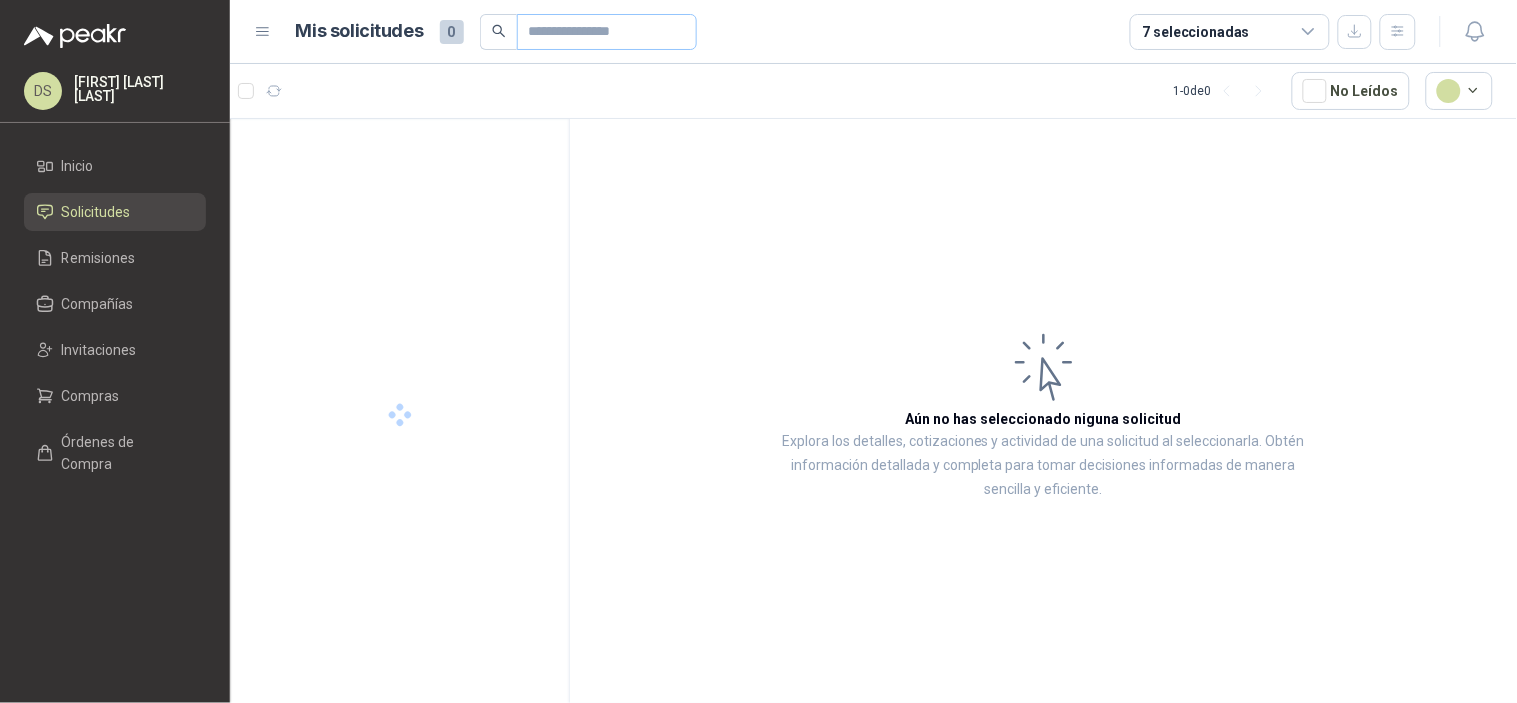 click at bounding box center [607, 32] 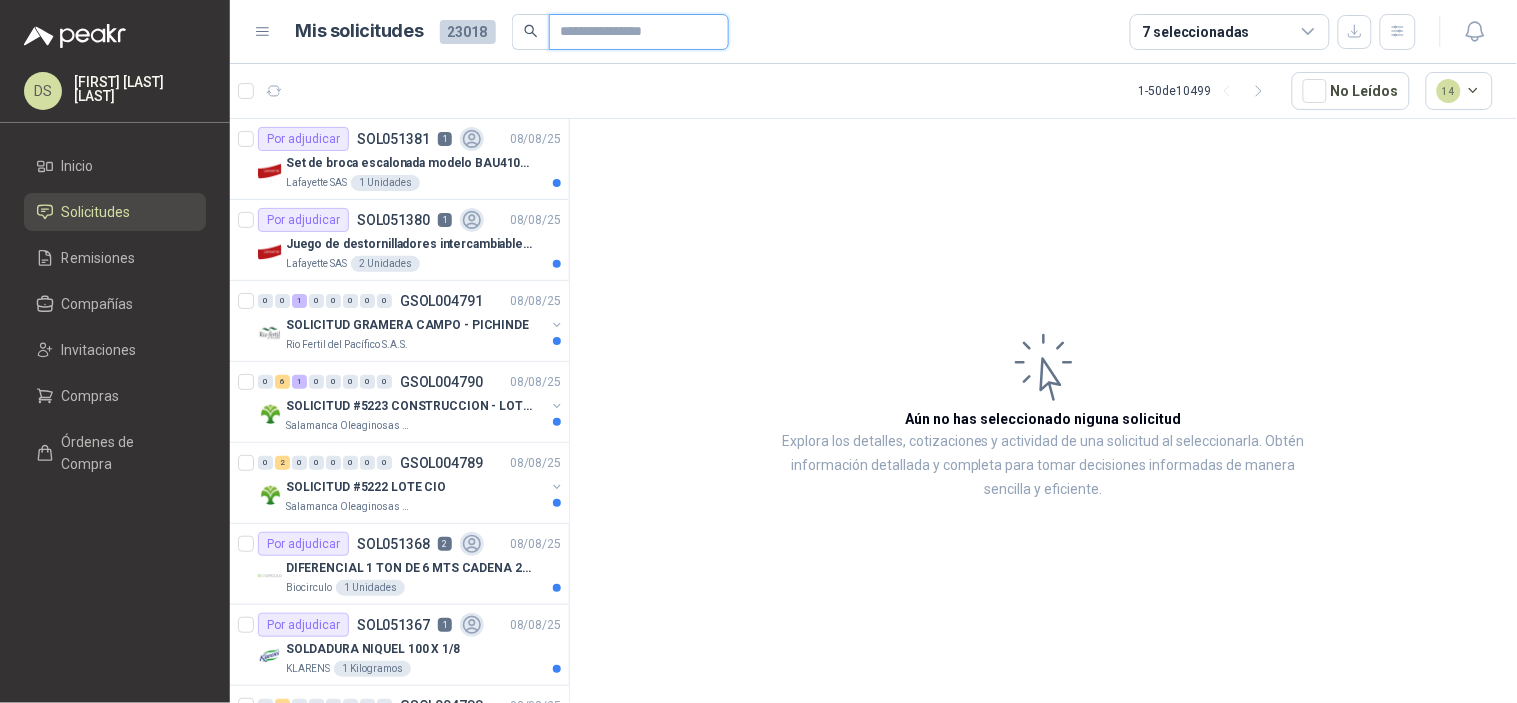 paste on "*********" 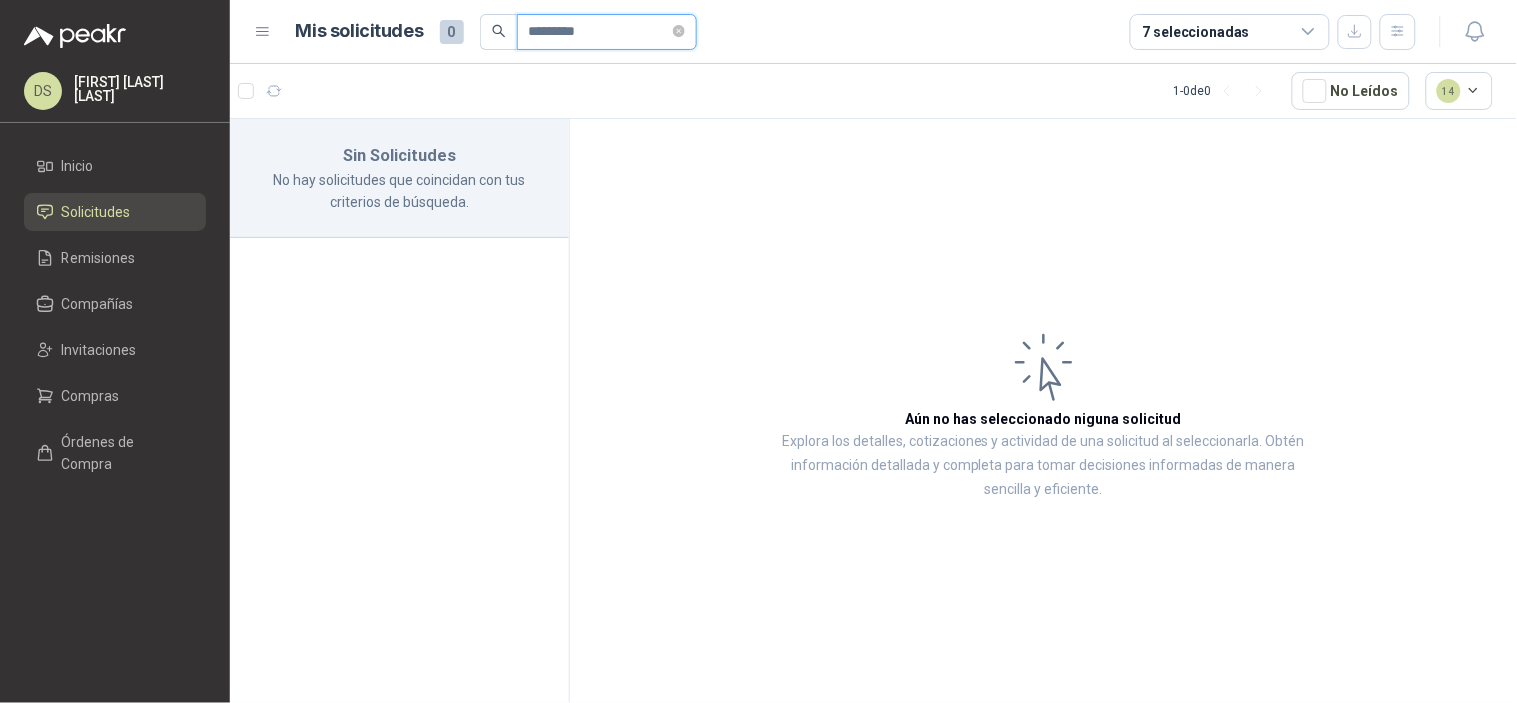 type on "*********" 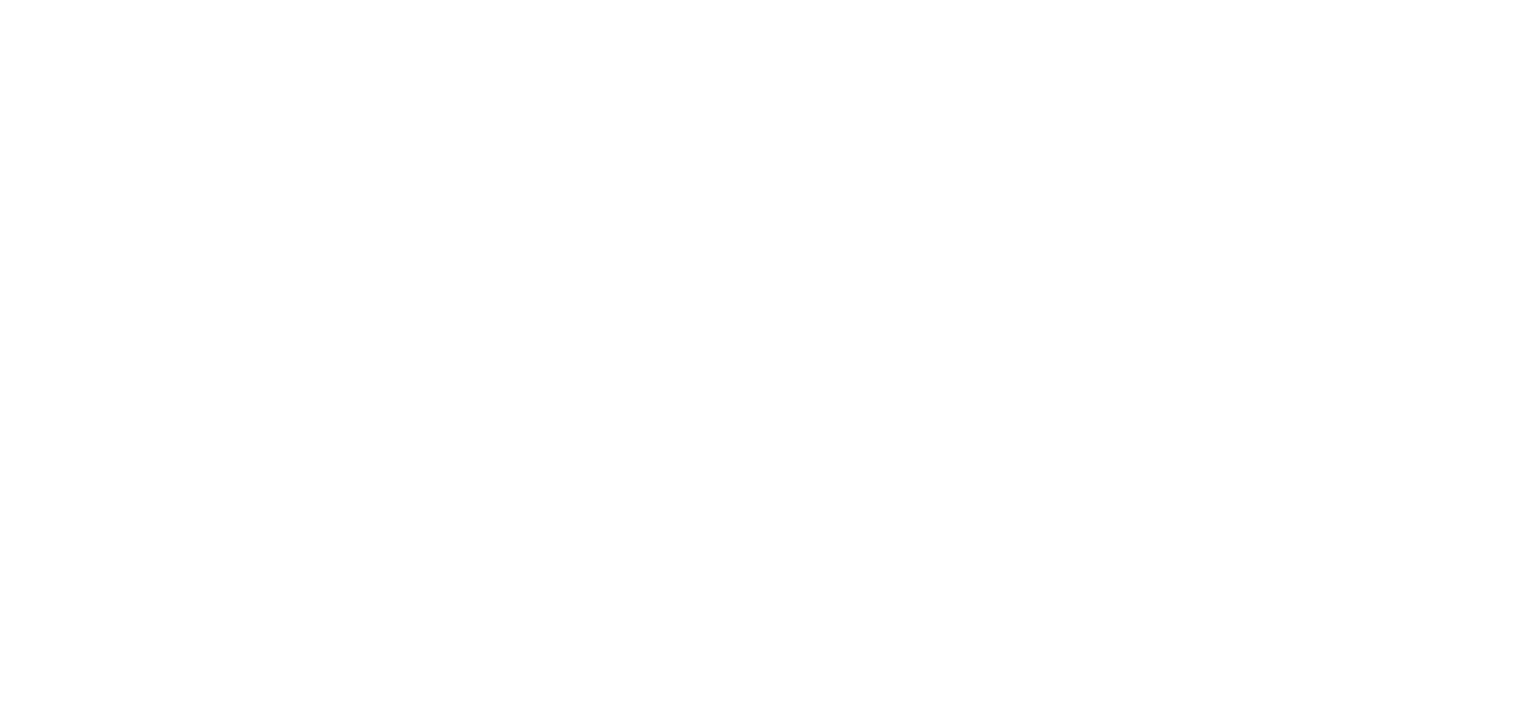 scroll, scrollTop: 0, scrollLeft: 0, axis: both 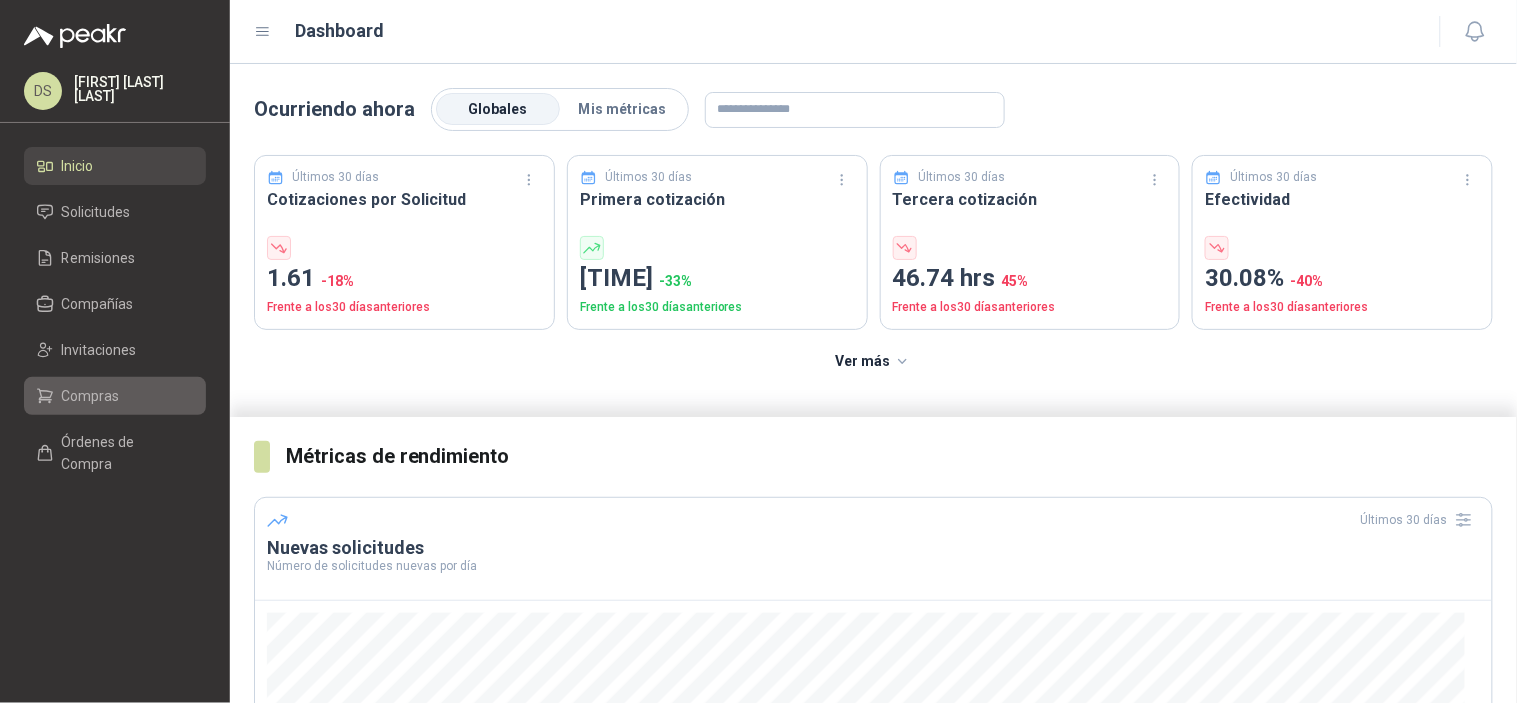 click on "Compras" at bounding box center [91, 396] 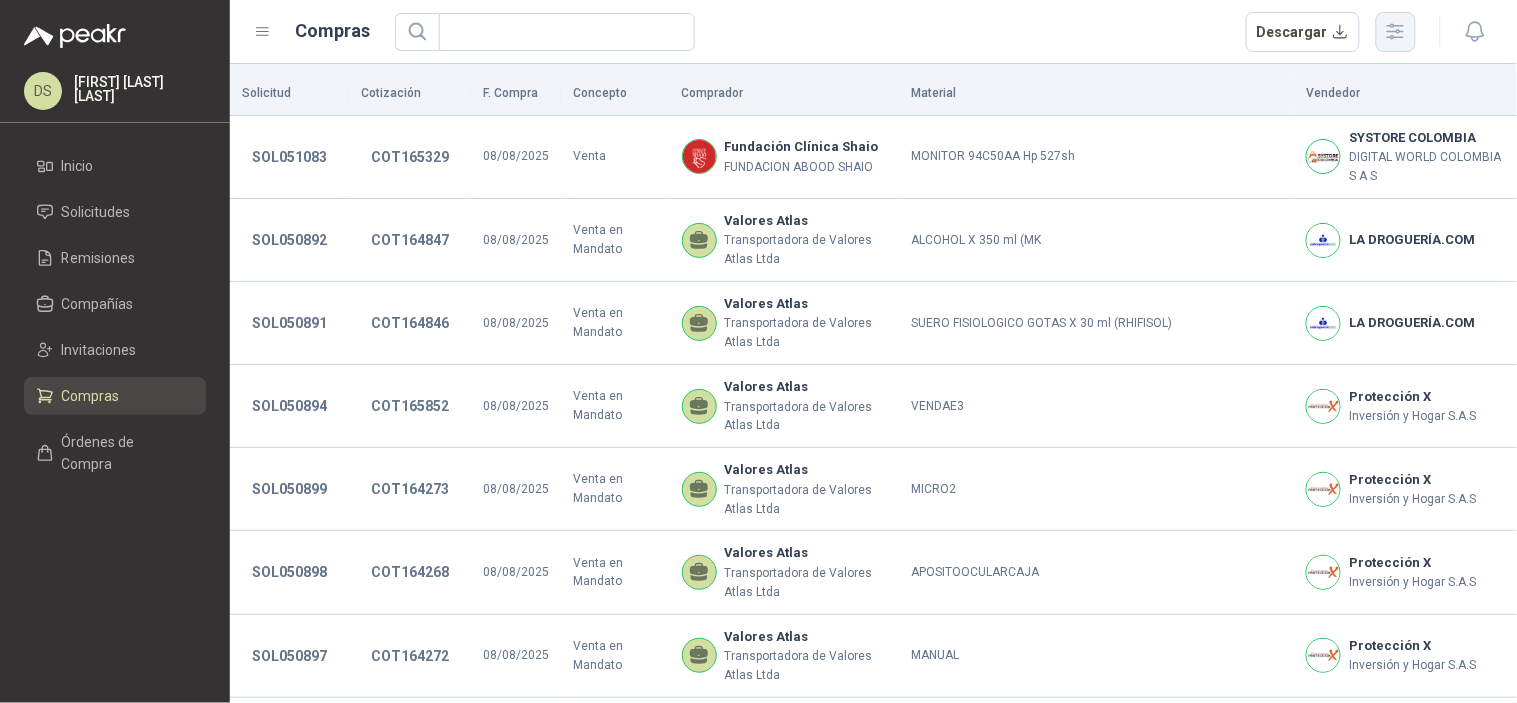 click 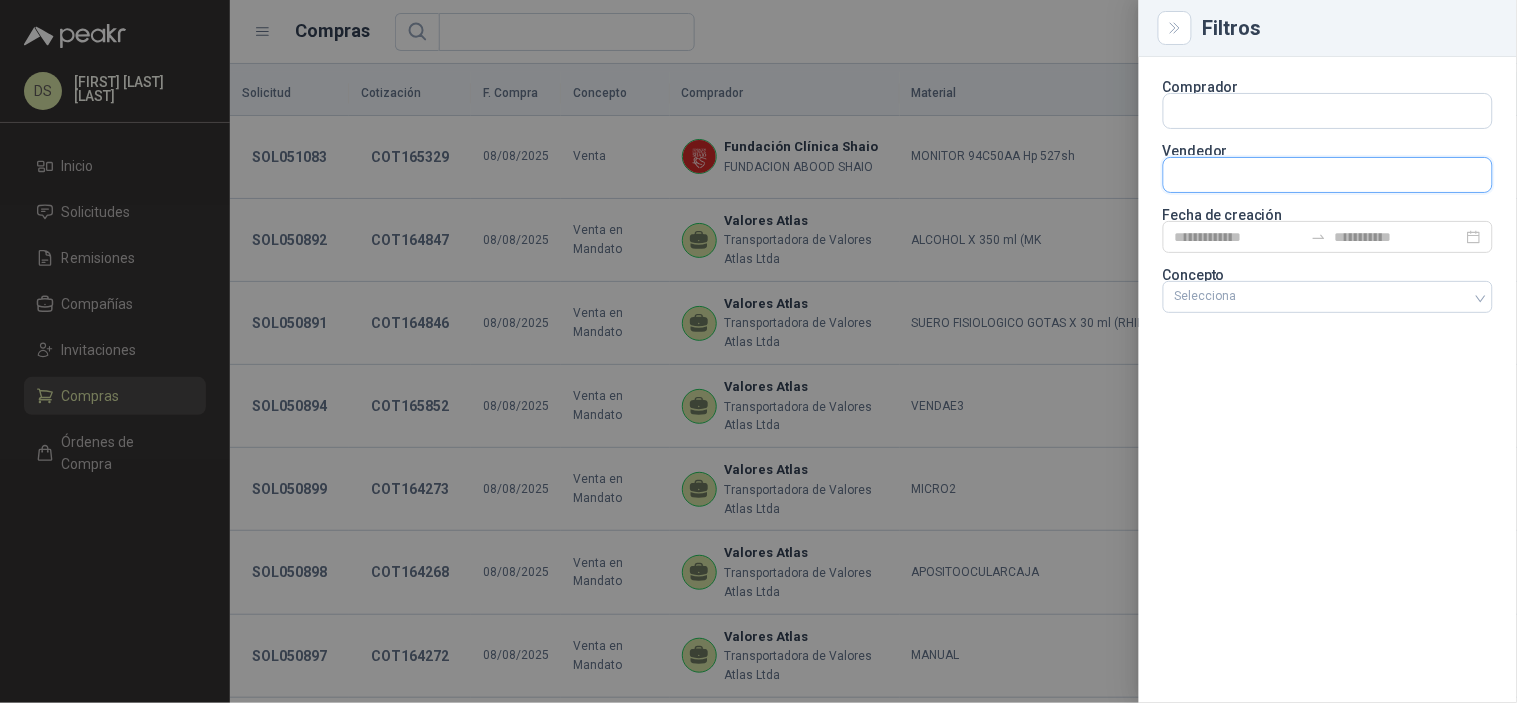 click at bounding box center [1328, 175] 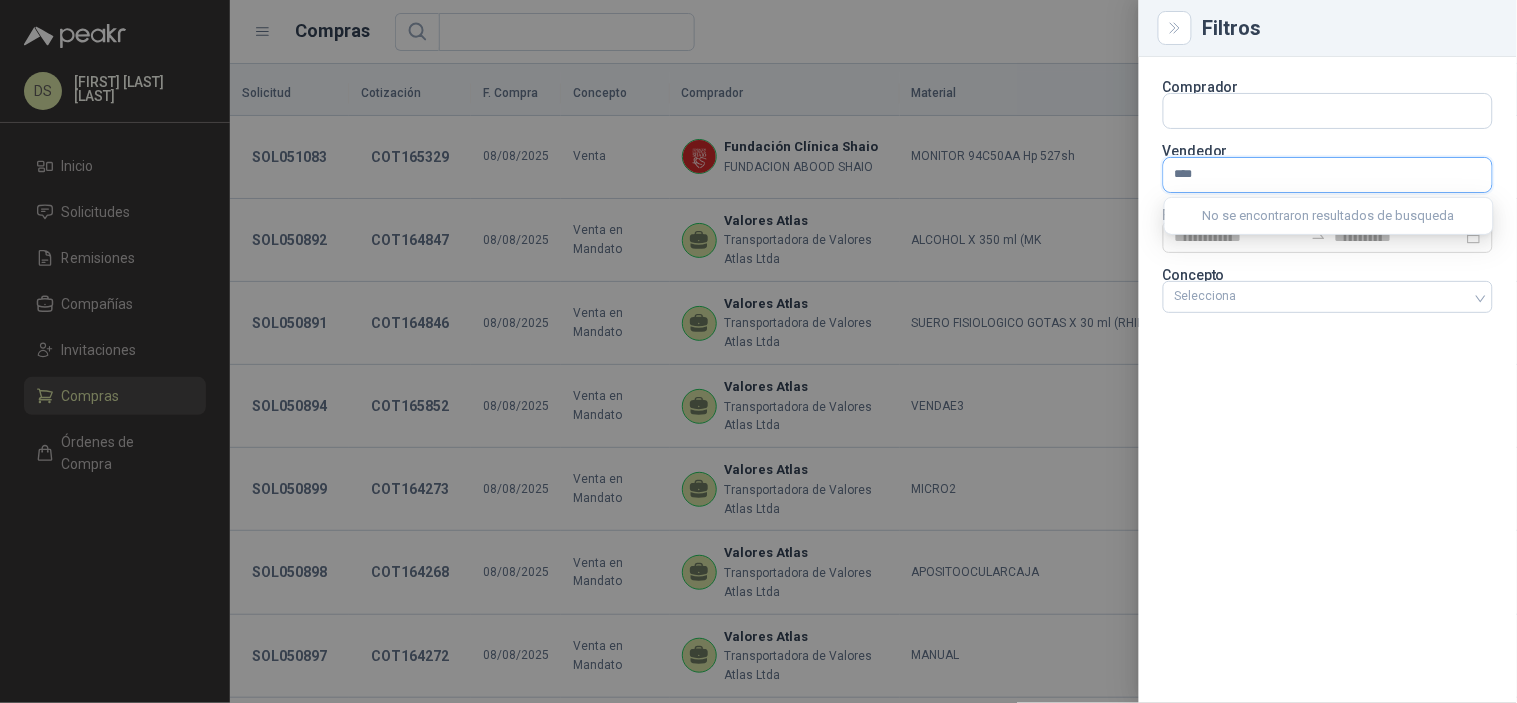 type on "*****" 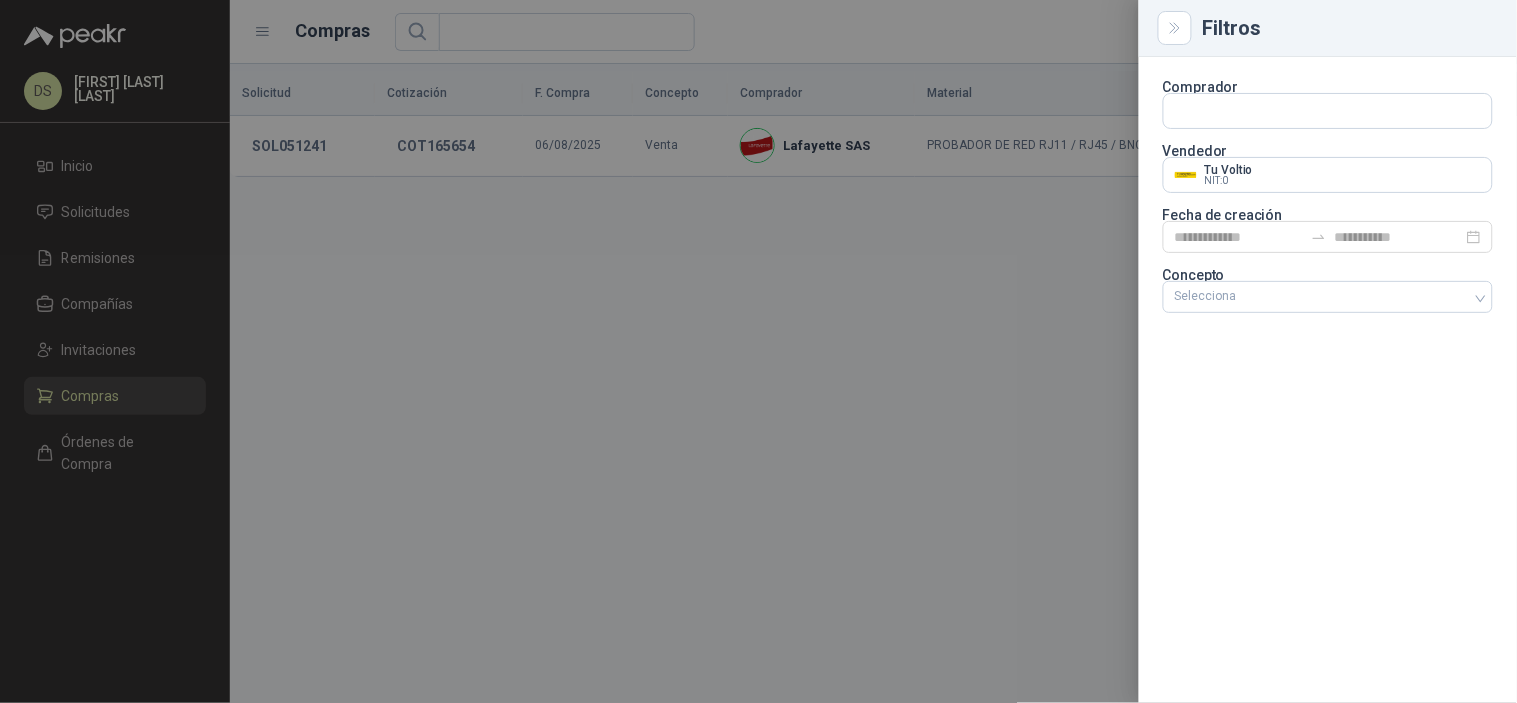 click at bounding box center [758, 351] 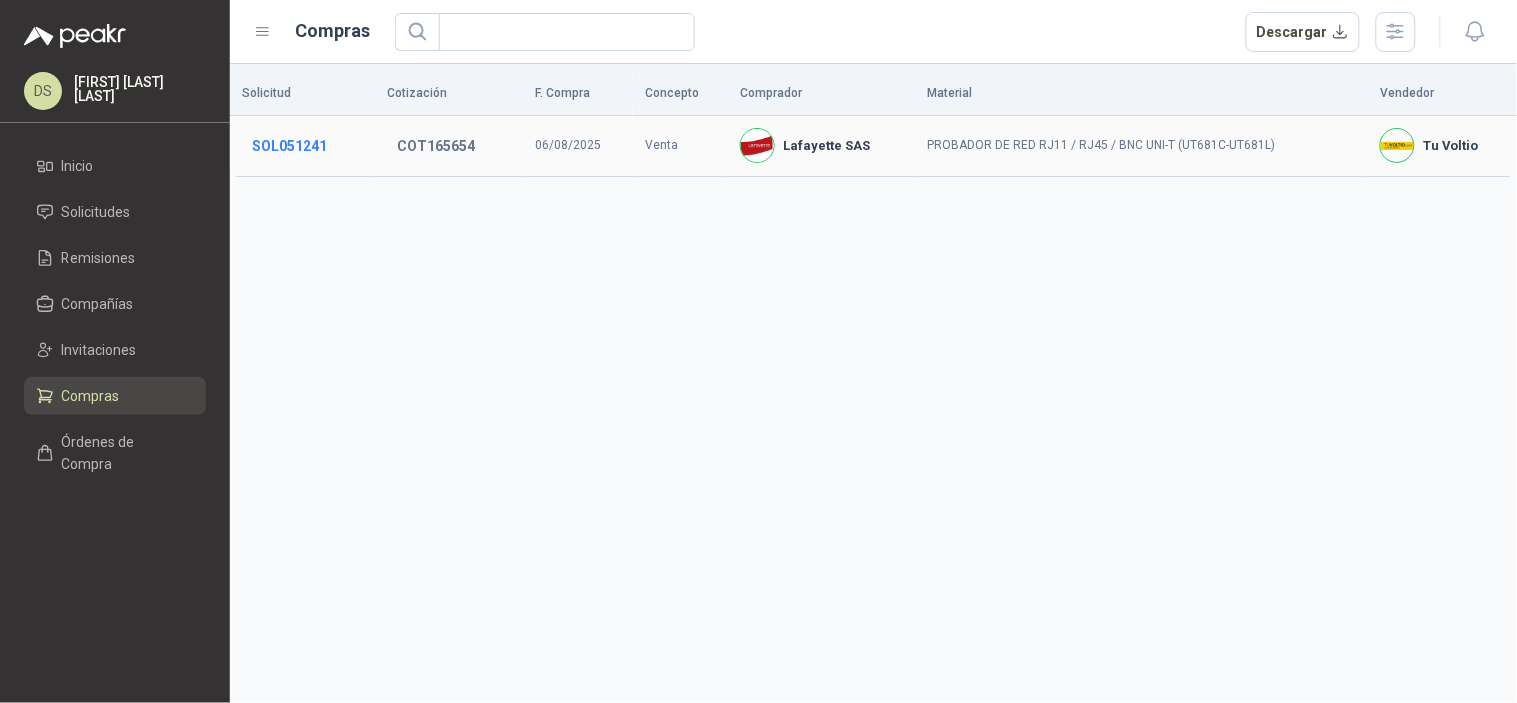 click on "SOL051241" at bounding box center [289, 146] 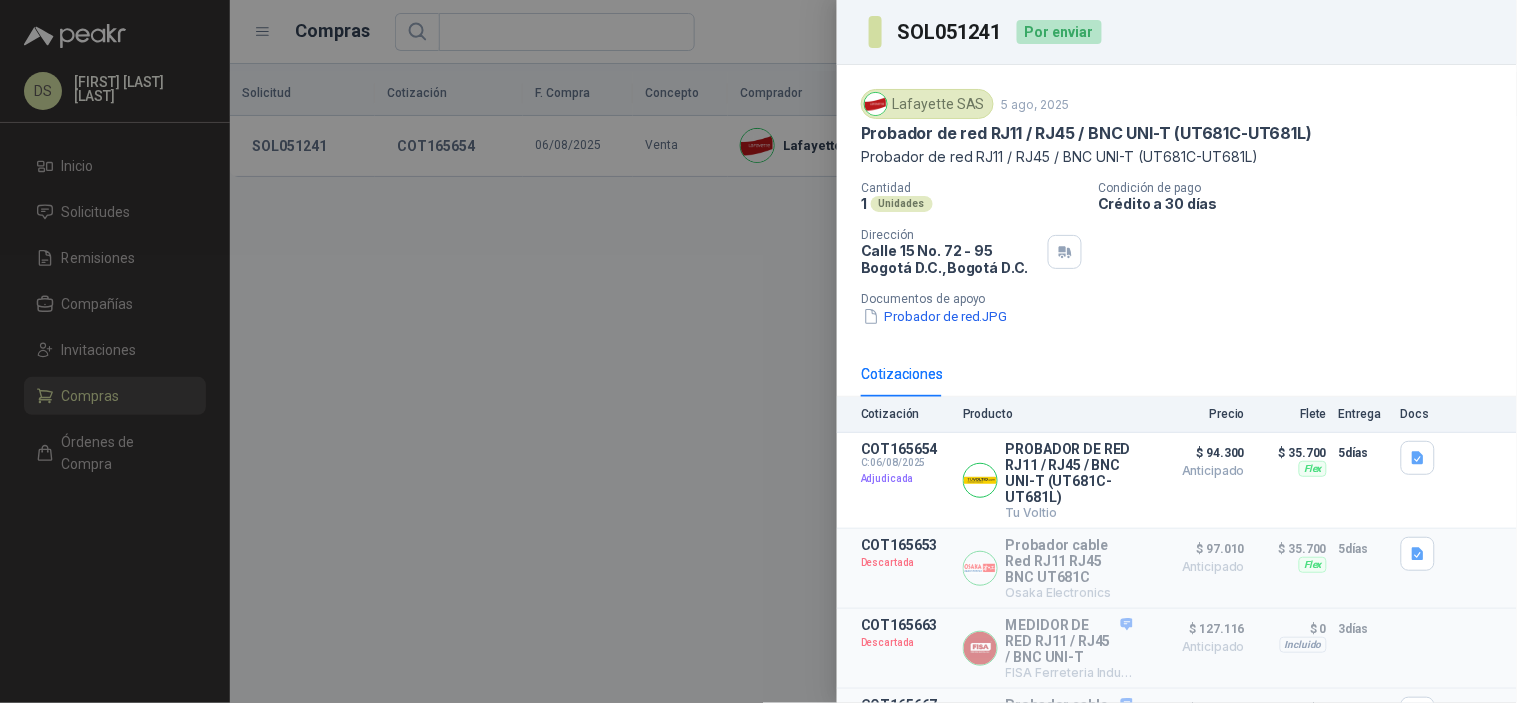 click on "SOL051241" at bounding box center (951, 32) 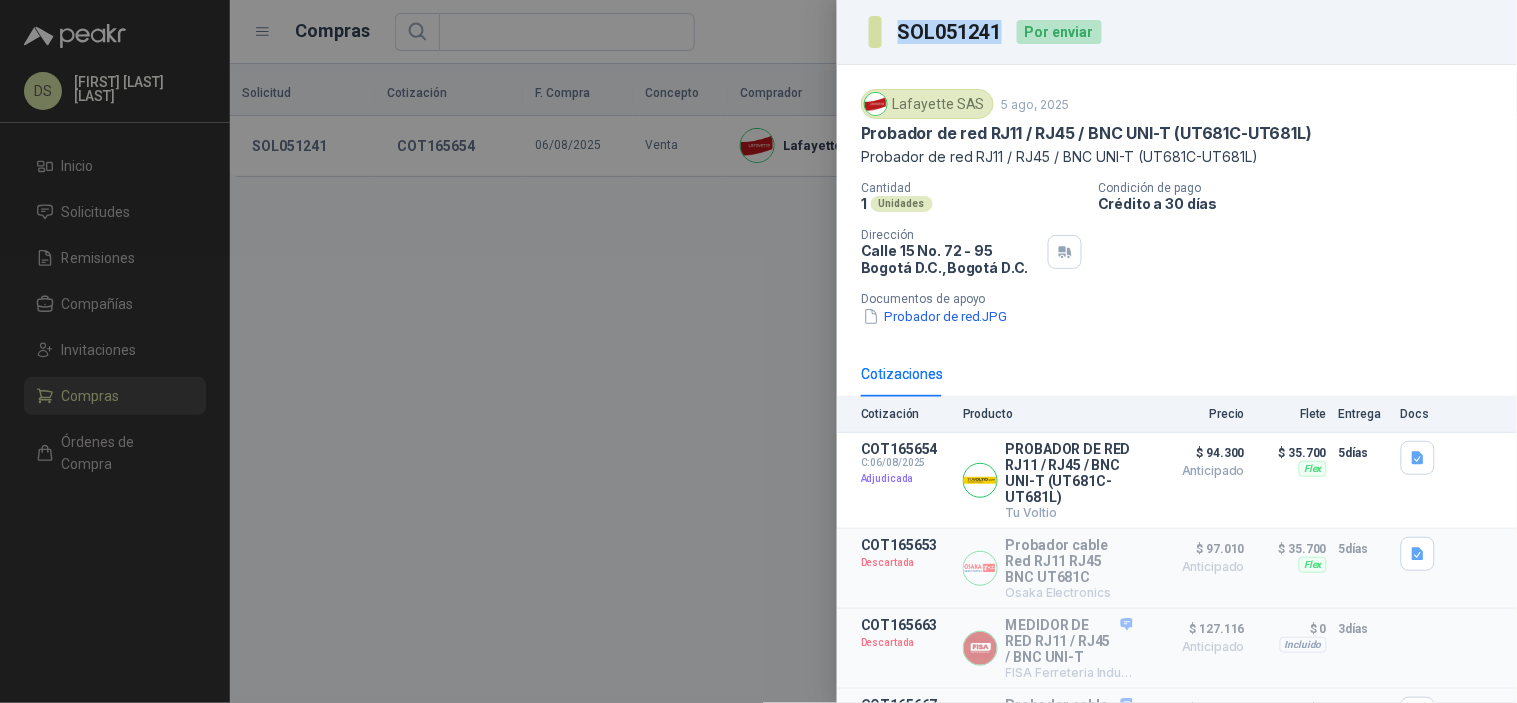 click on "SOL051241" at bounding box center [951, 32] 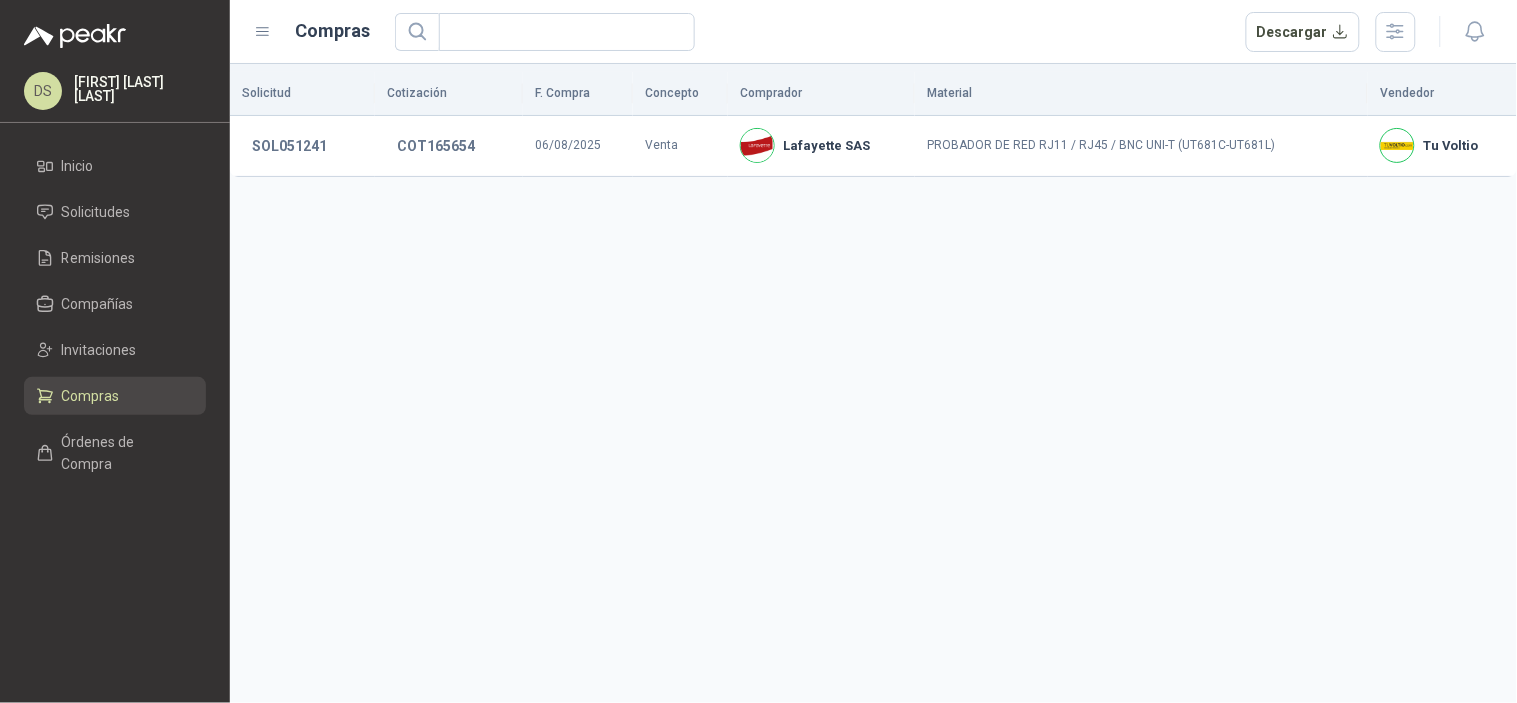 click at bounding box center [1454, 31] 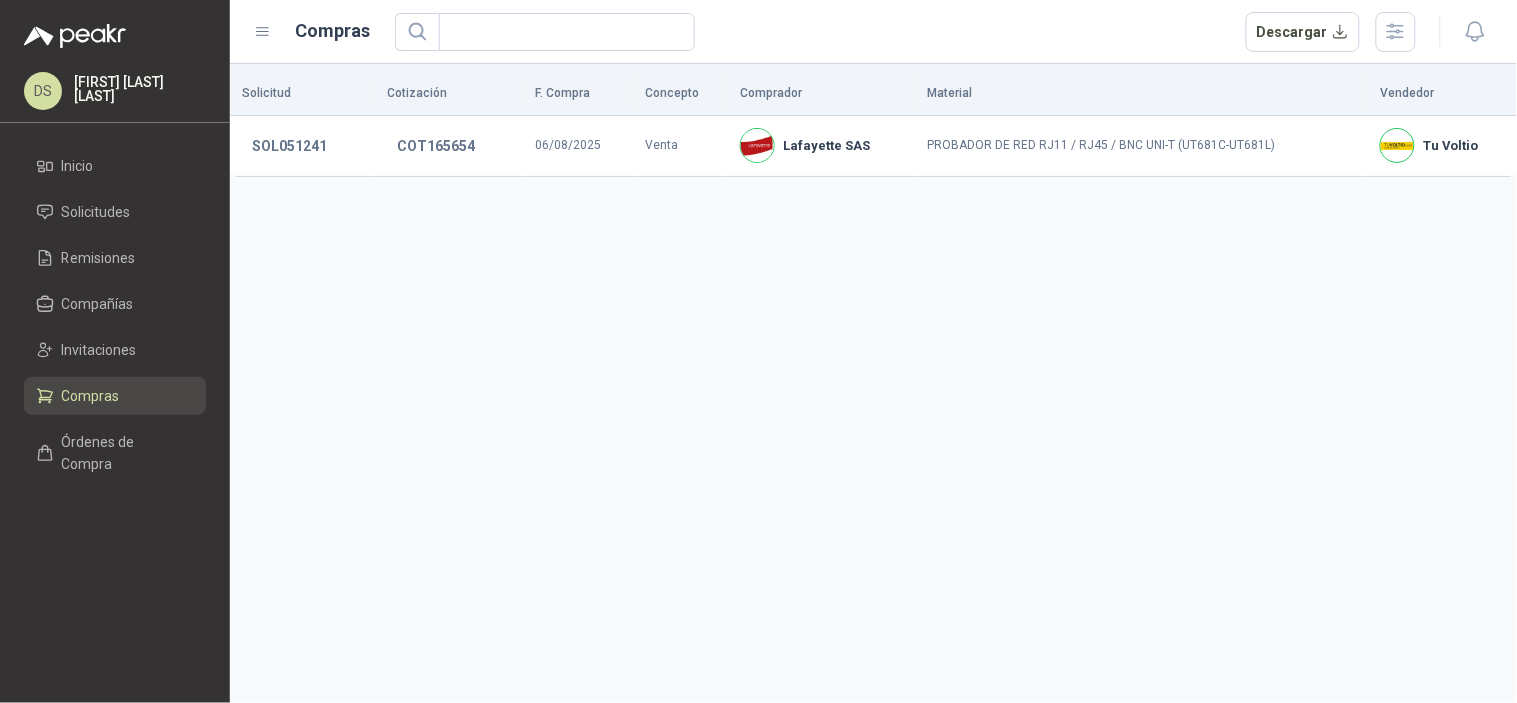 drag, startPoint x: 1415, startPoint y: 32, endPoint x: 1381, endPoint y: 161, distance: 133.4054 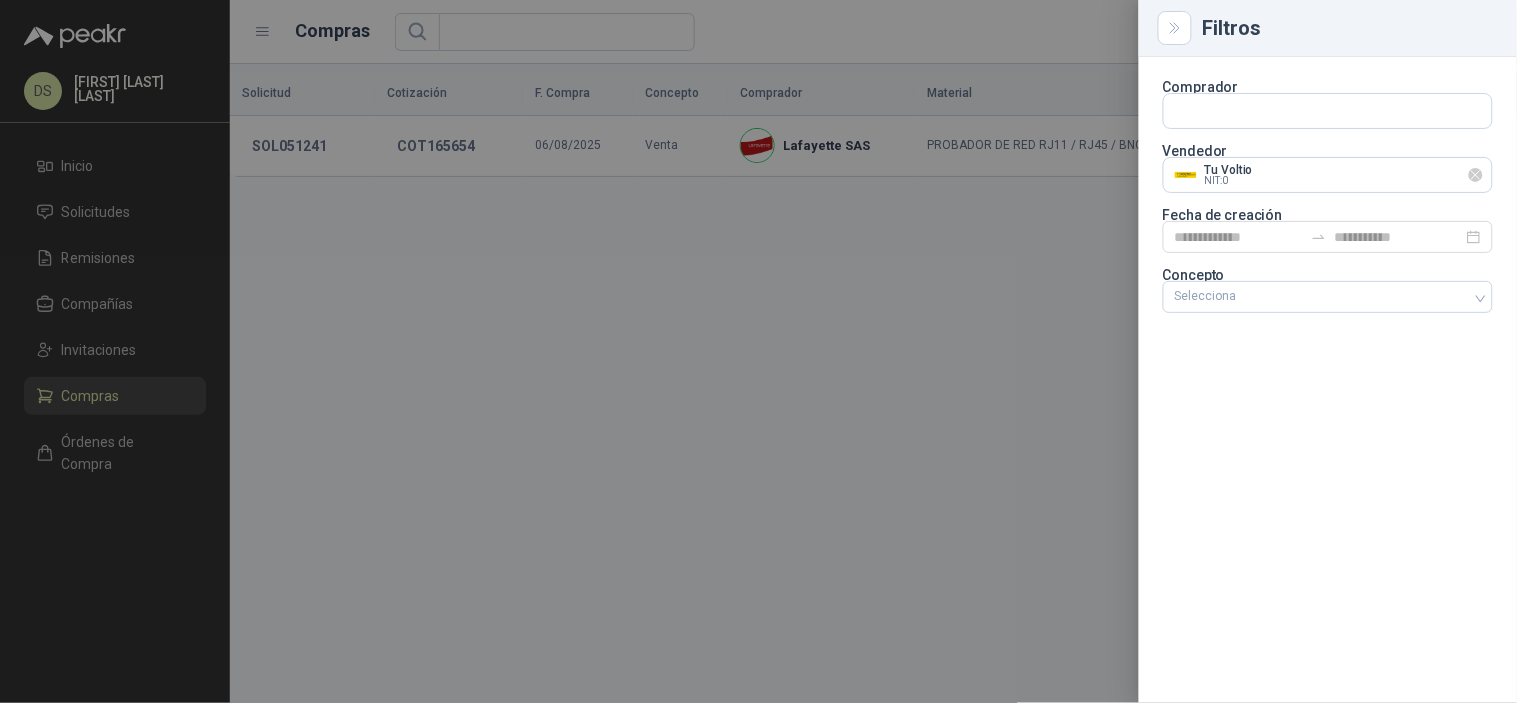 click 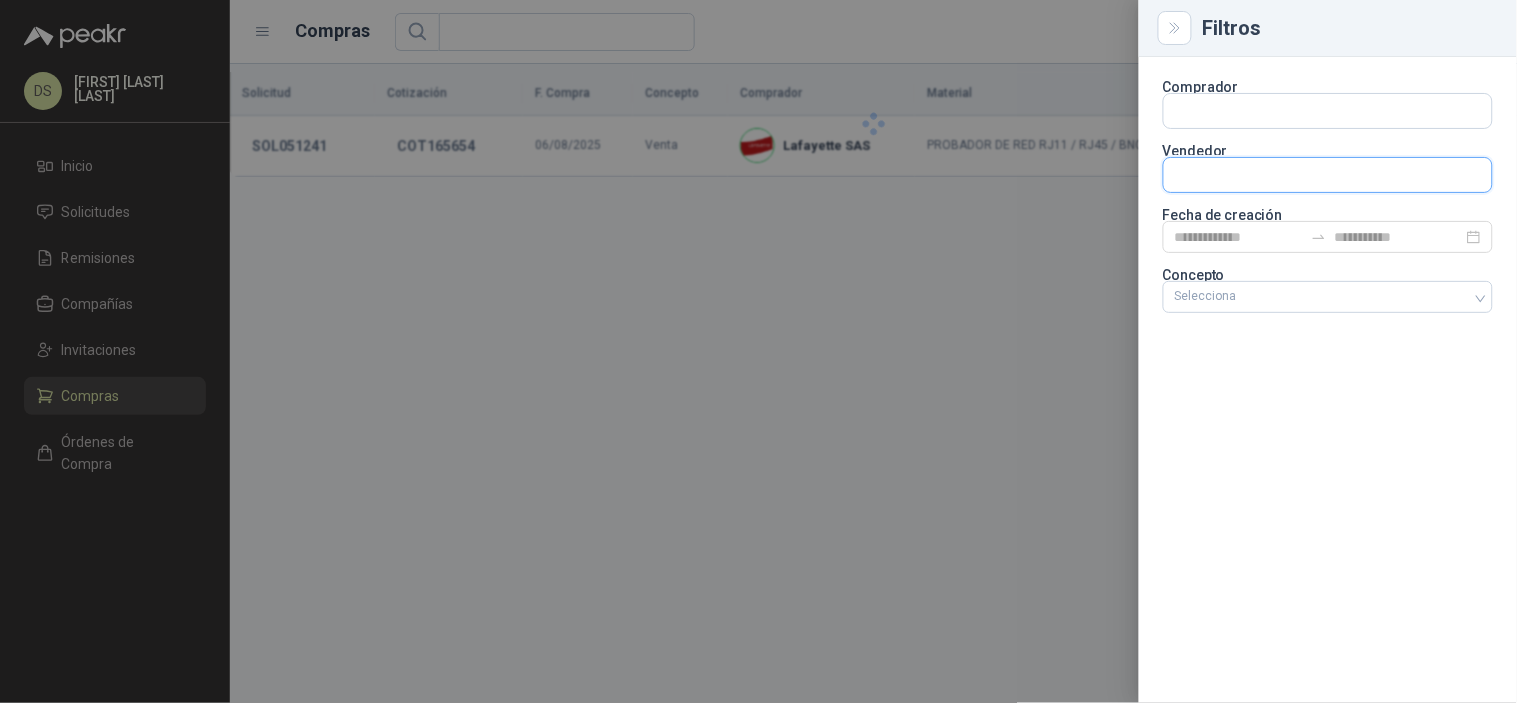 drag, startPoint x: 1464, startPoint y: 174, endPoint x: 1450, endPoint y: 174, distance: 14 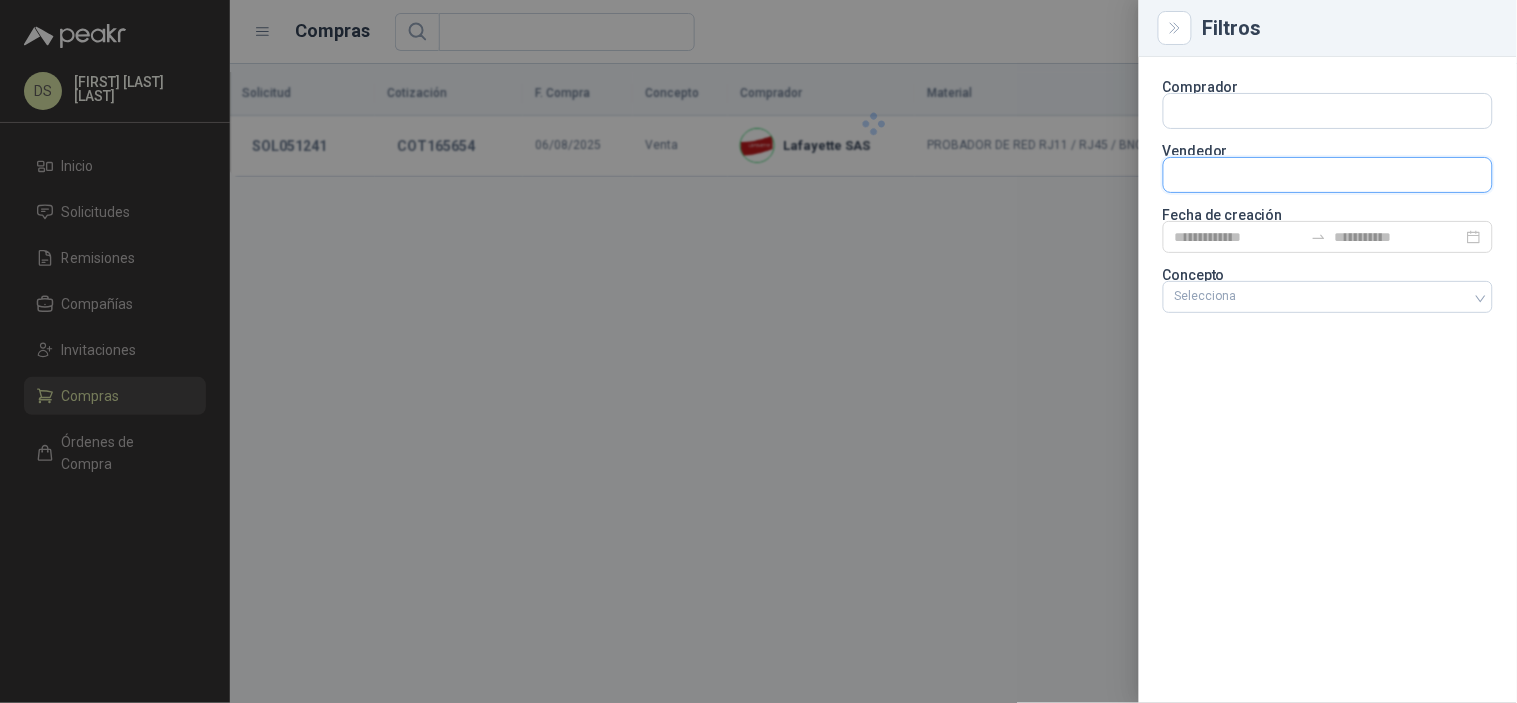 click at bounding box center (1328, 111) 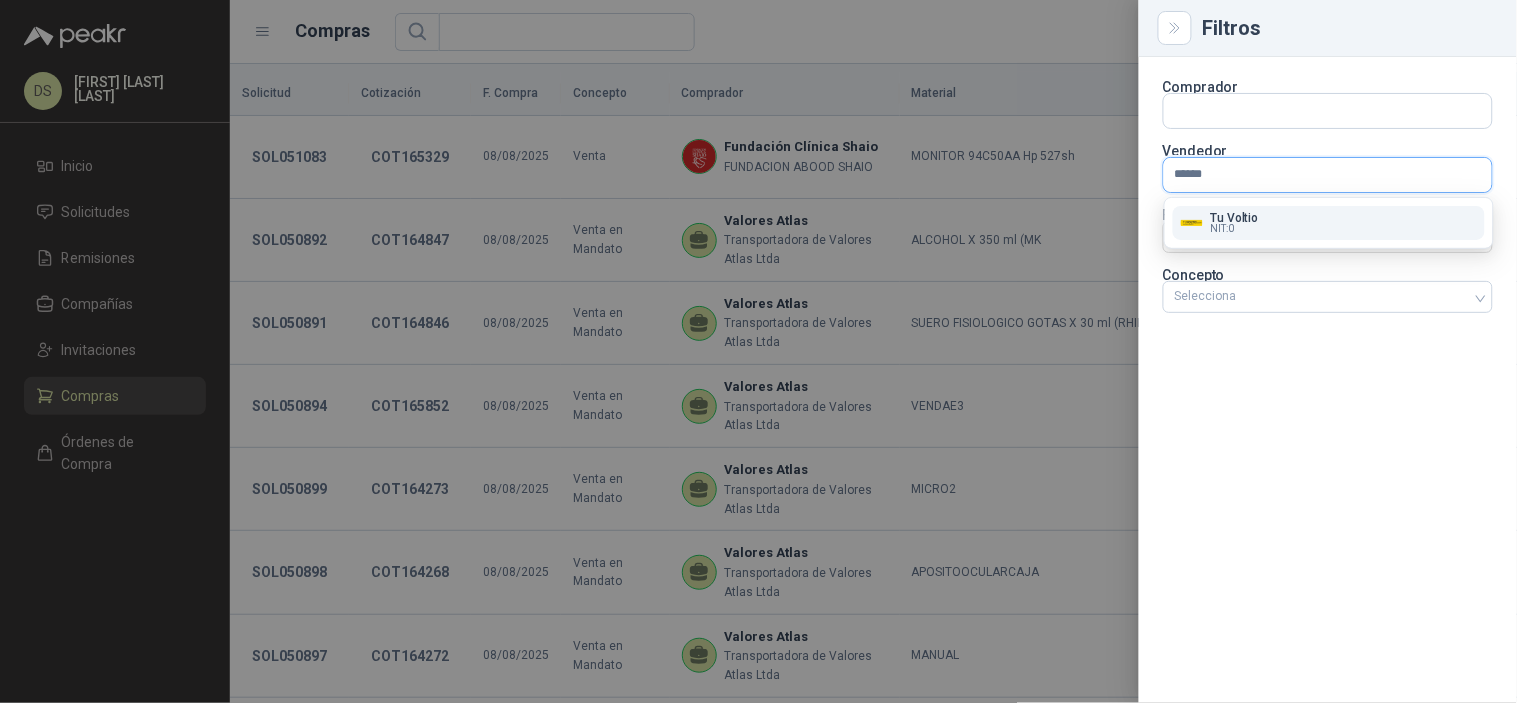 type on "*******" 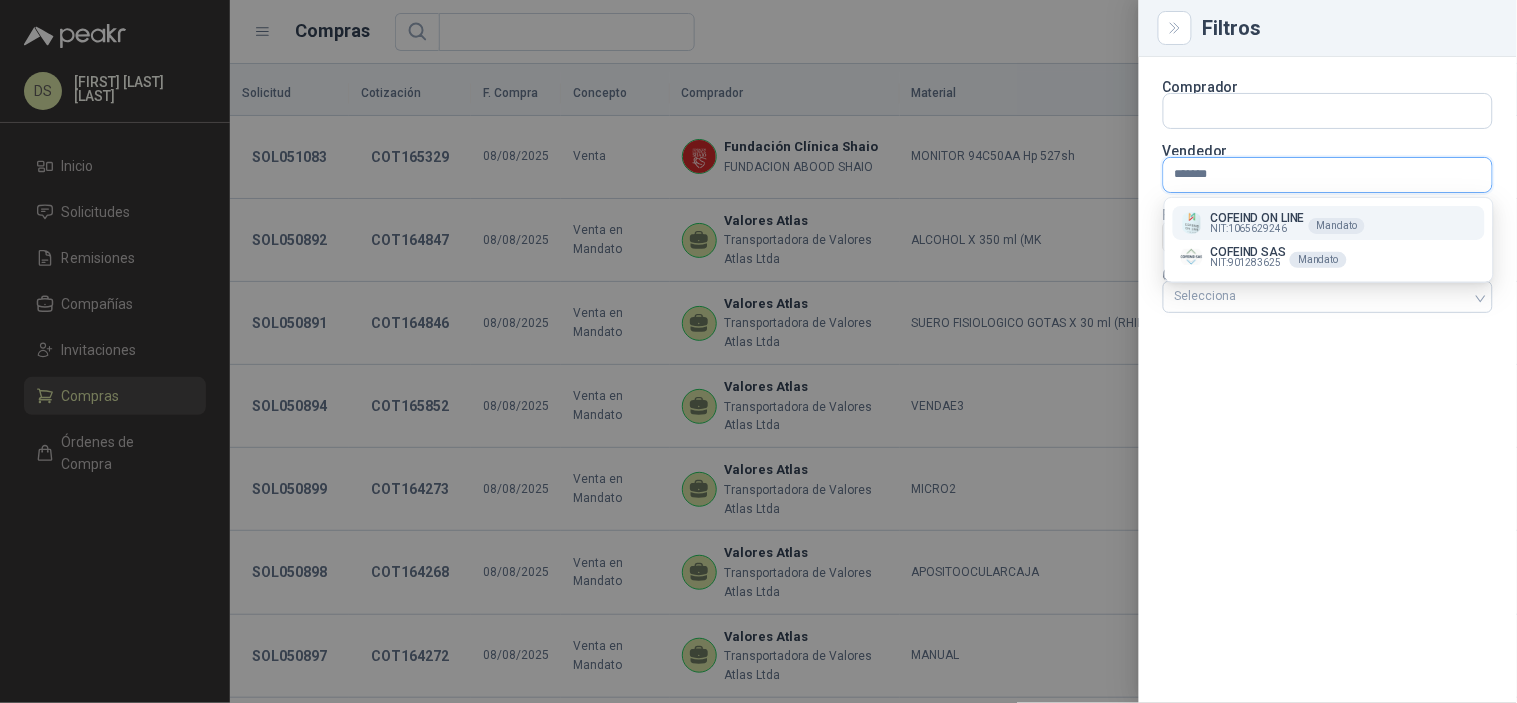 type 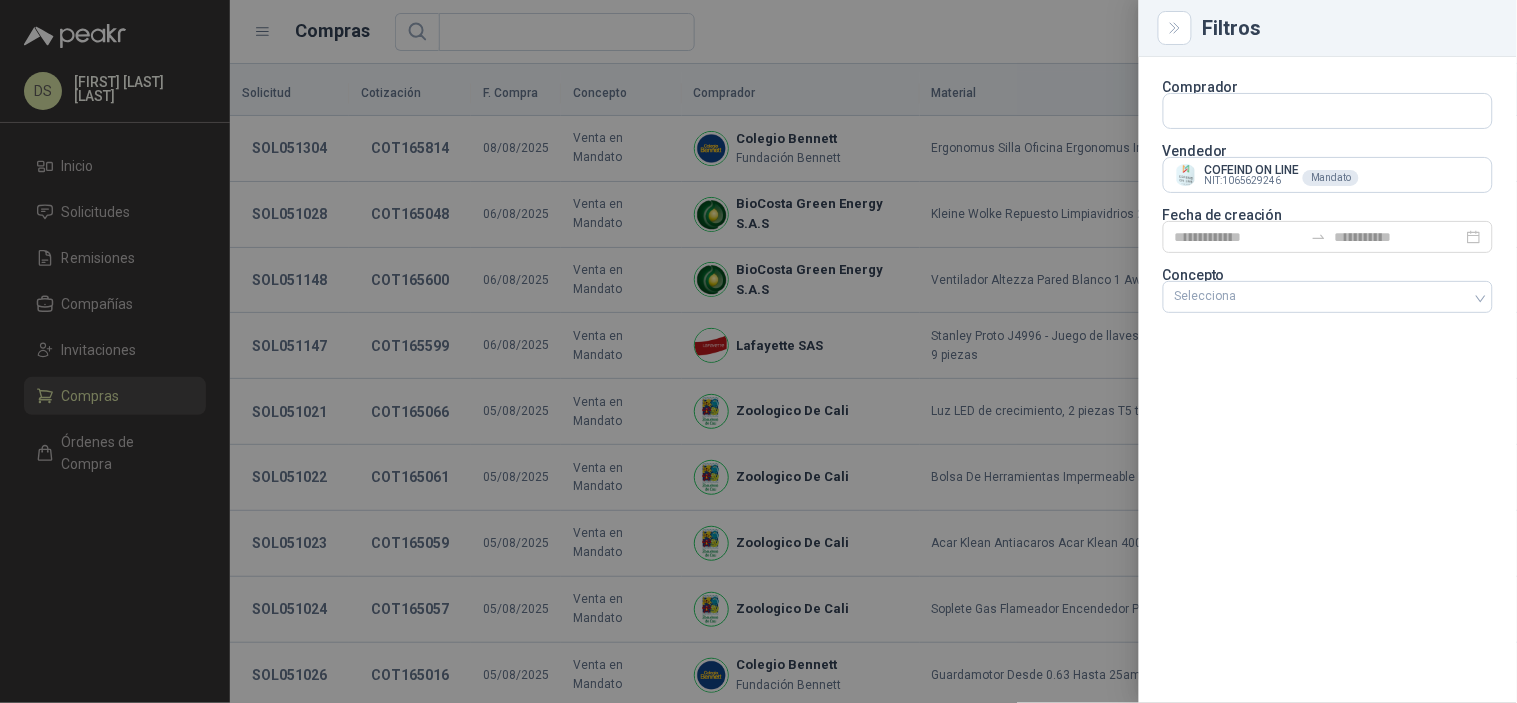 click at bounding box center [758, 351] 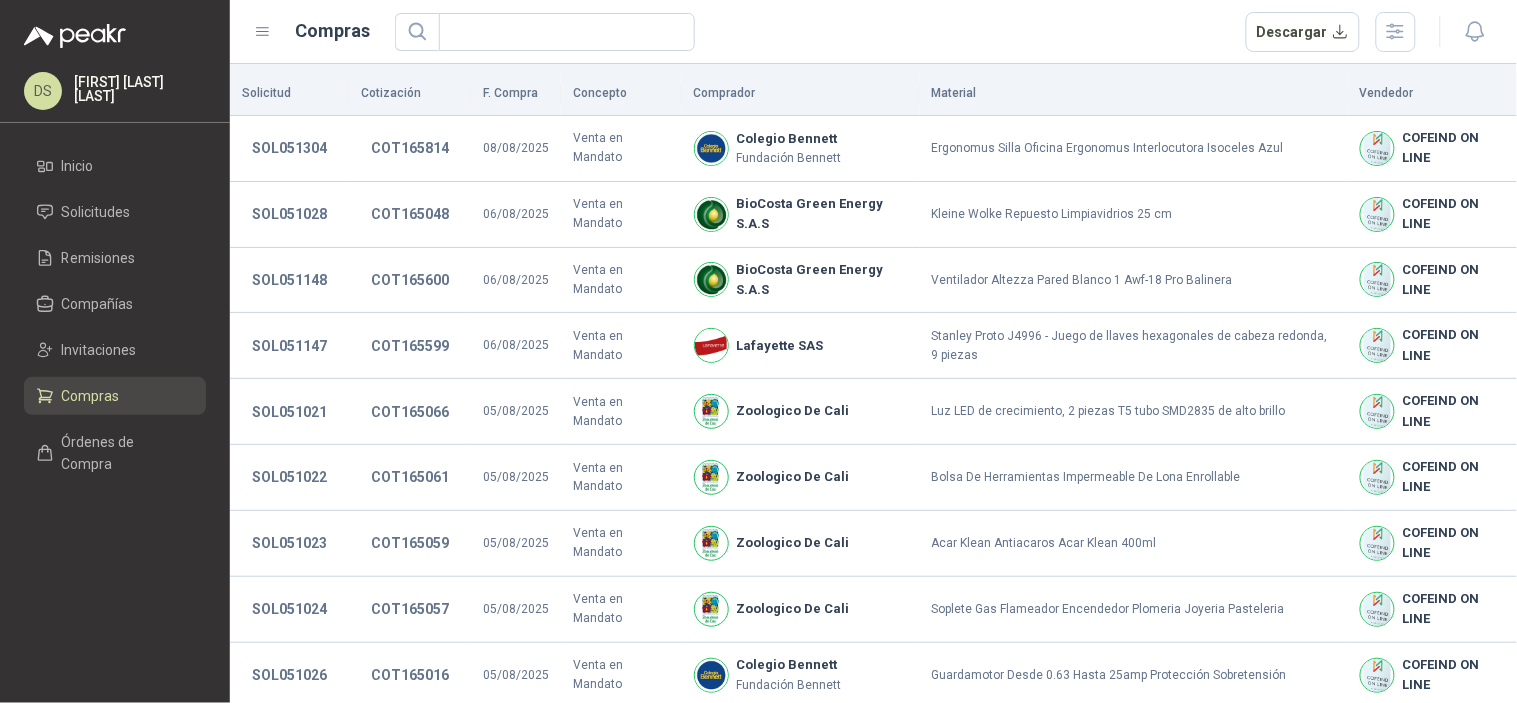 type 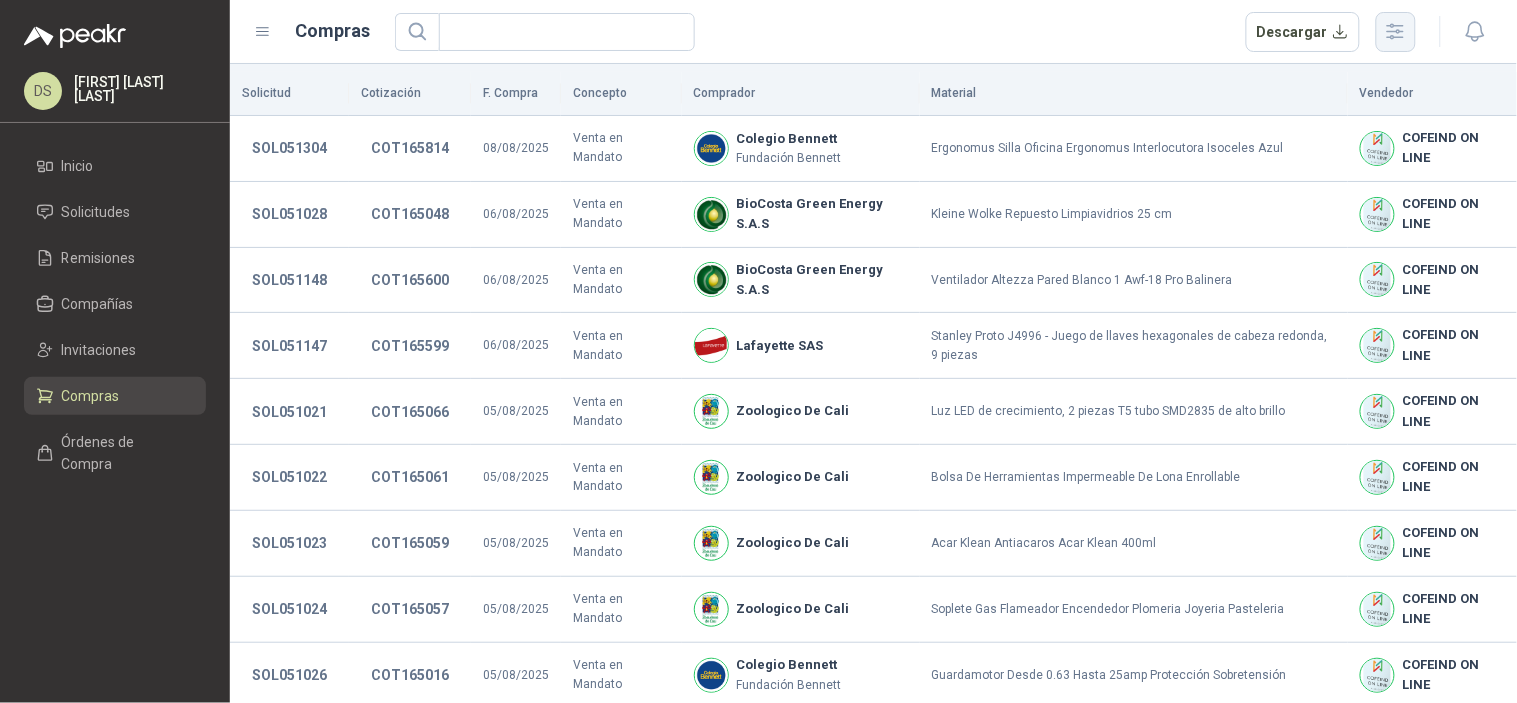 click 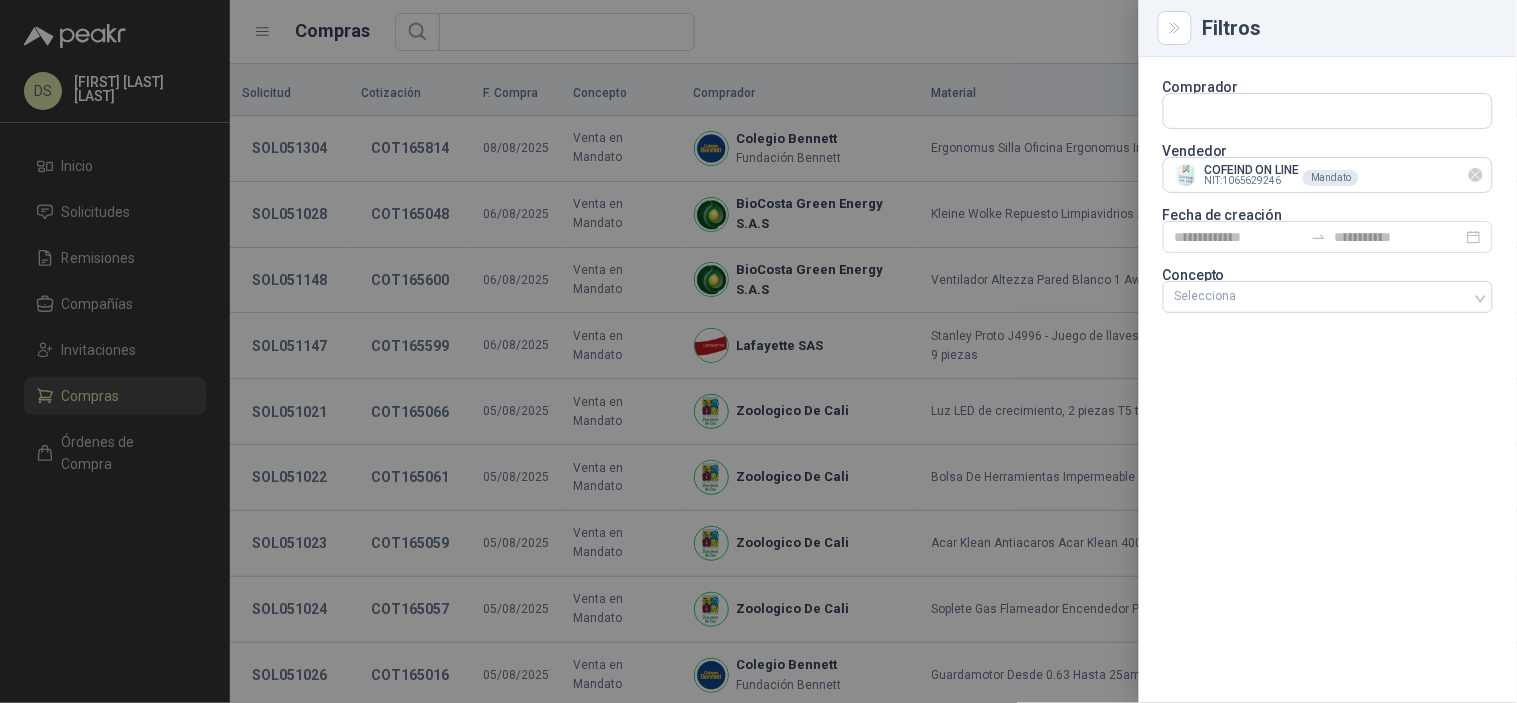 click 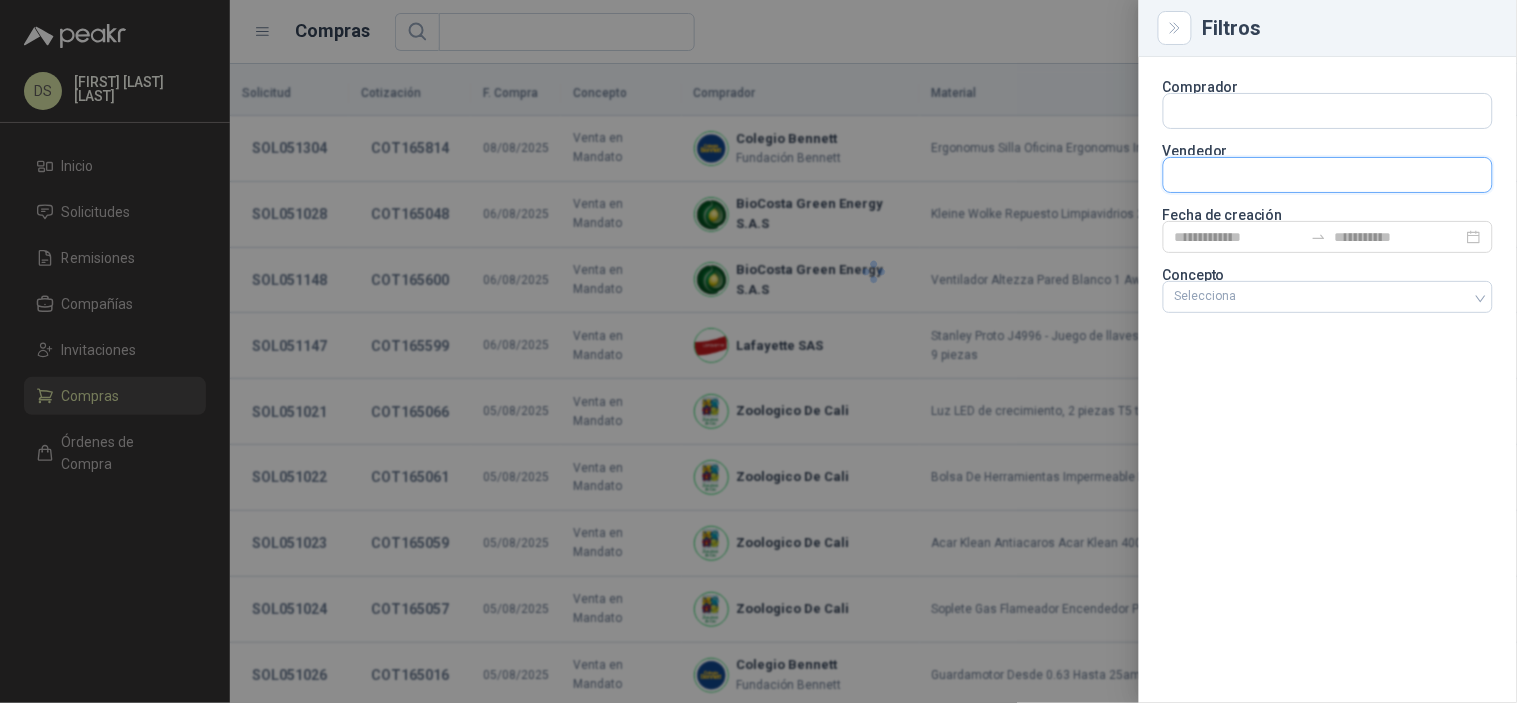 drag, startPoint x: 1443, startPoint y: 177, endPoint x: 1392, endPoint y: 177, distance: 51 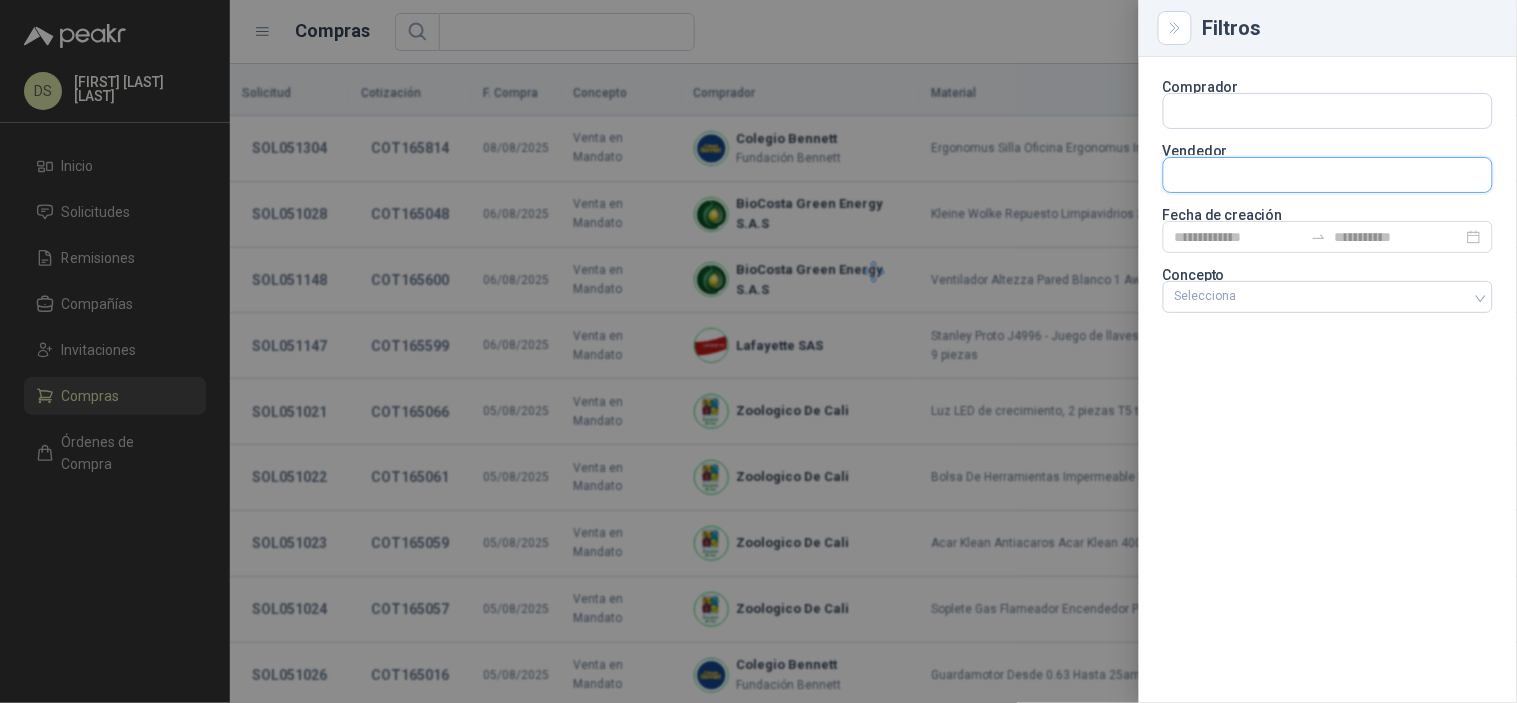 click at bounding box center (1328, 175) 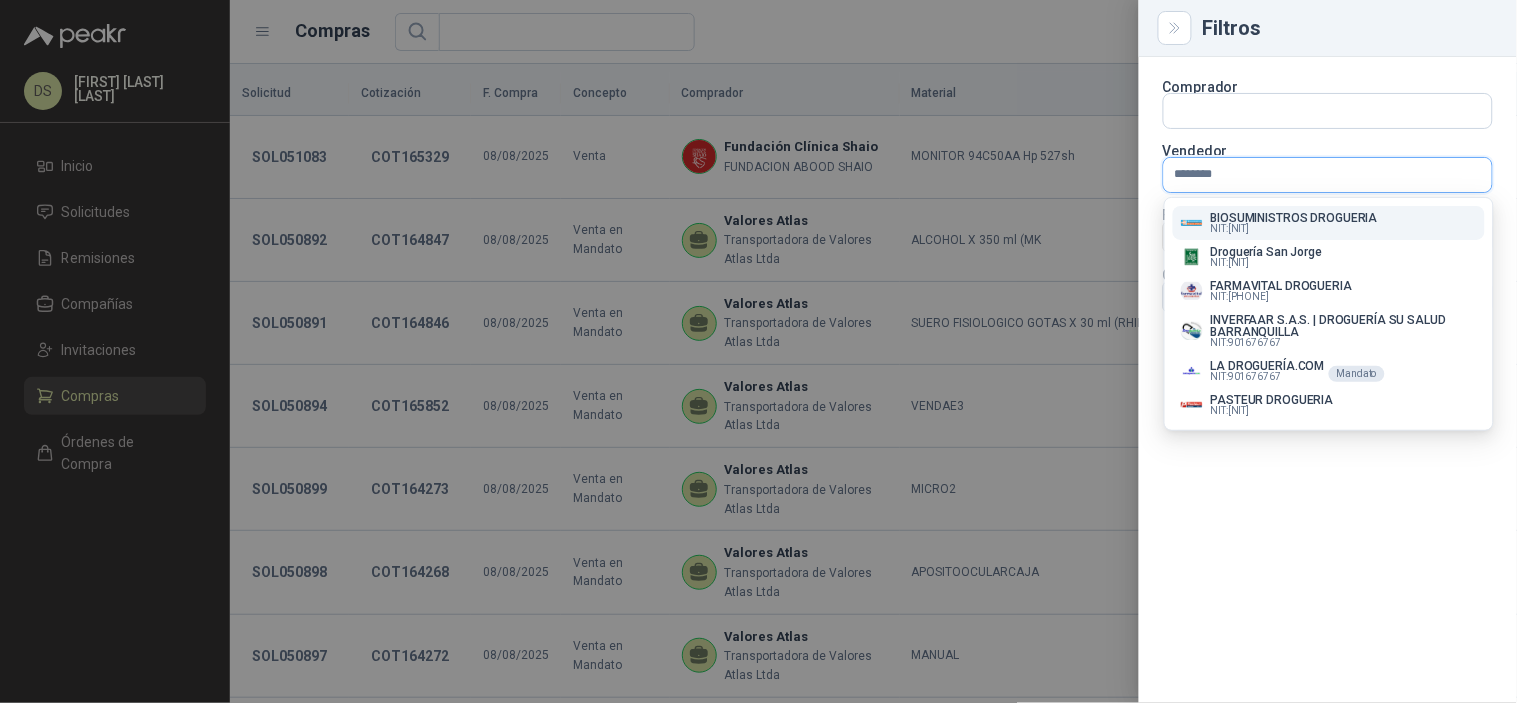 type on "*********" 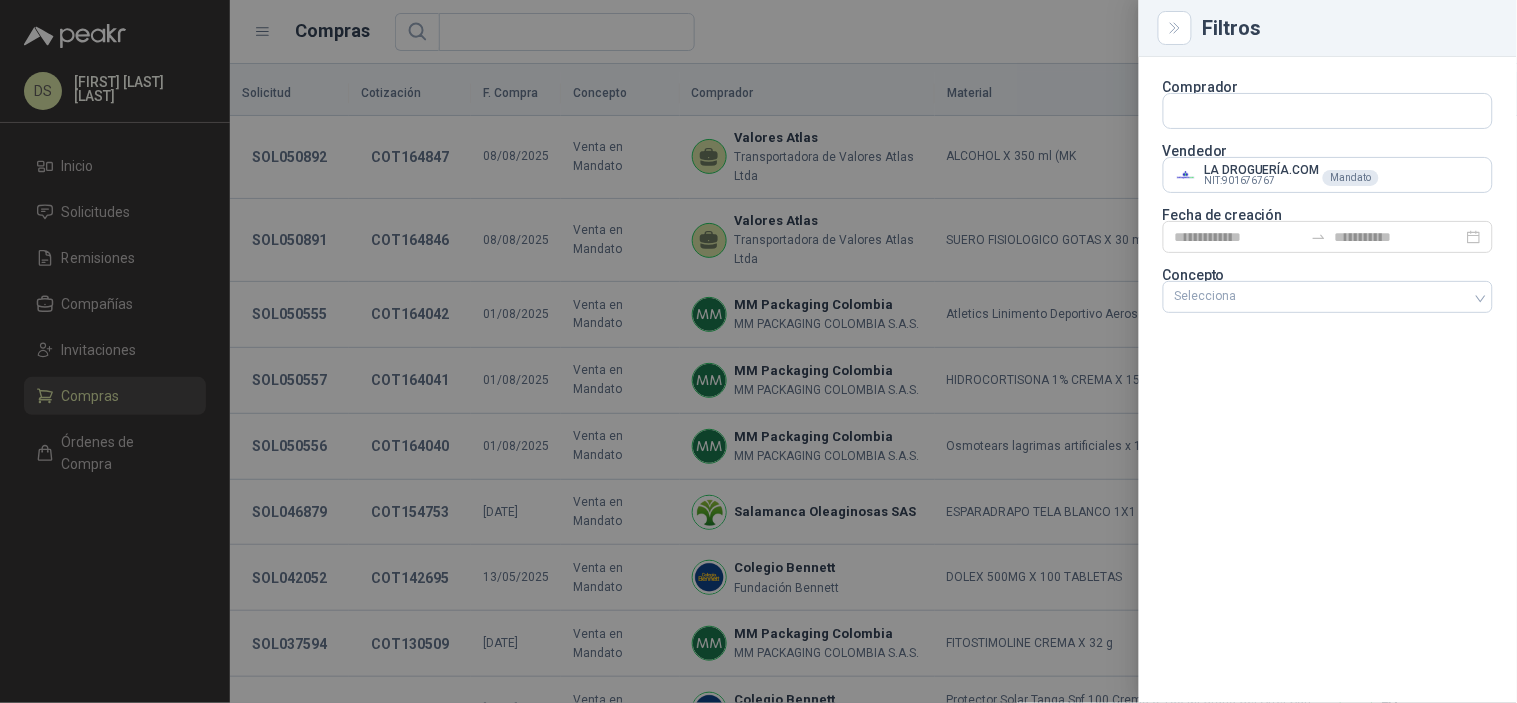 click at bounding box center (758, 351) 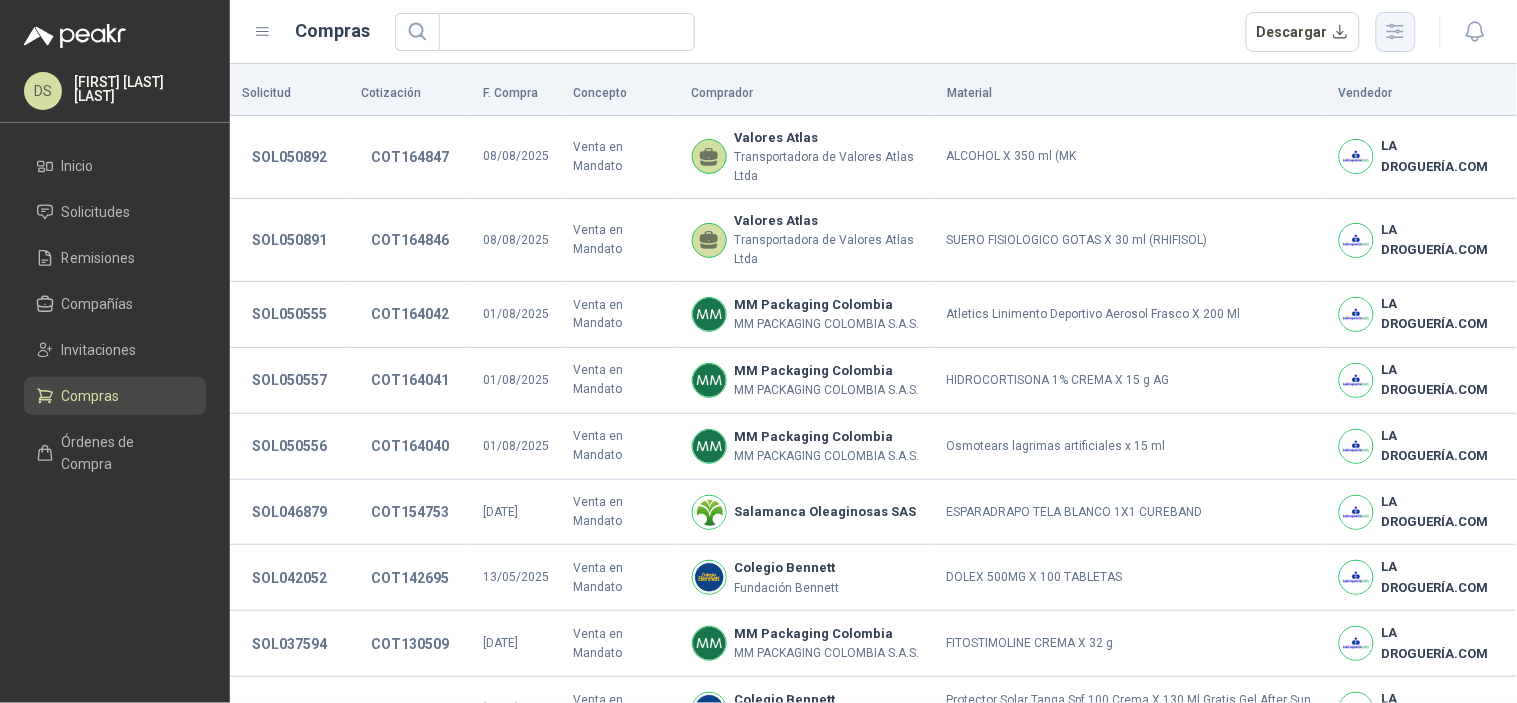 click at bounding box center [1396, 32] 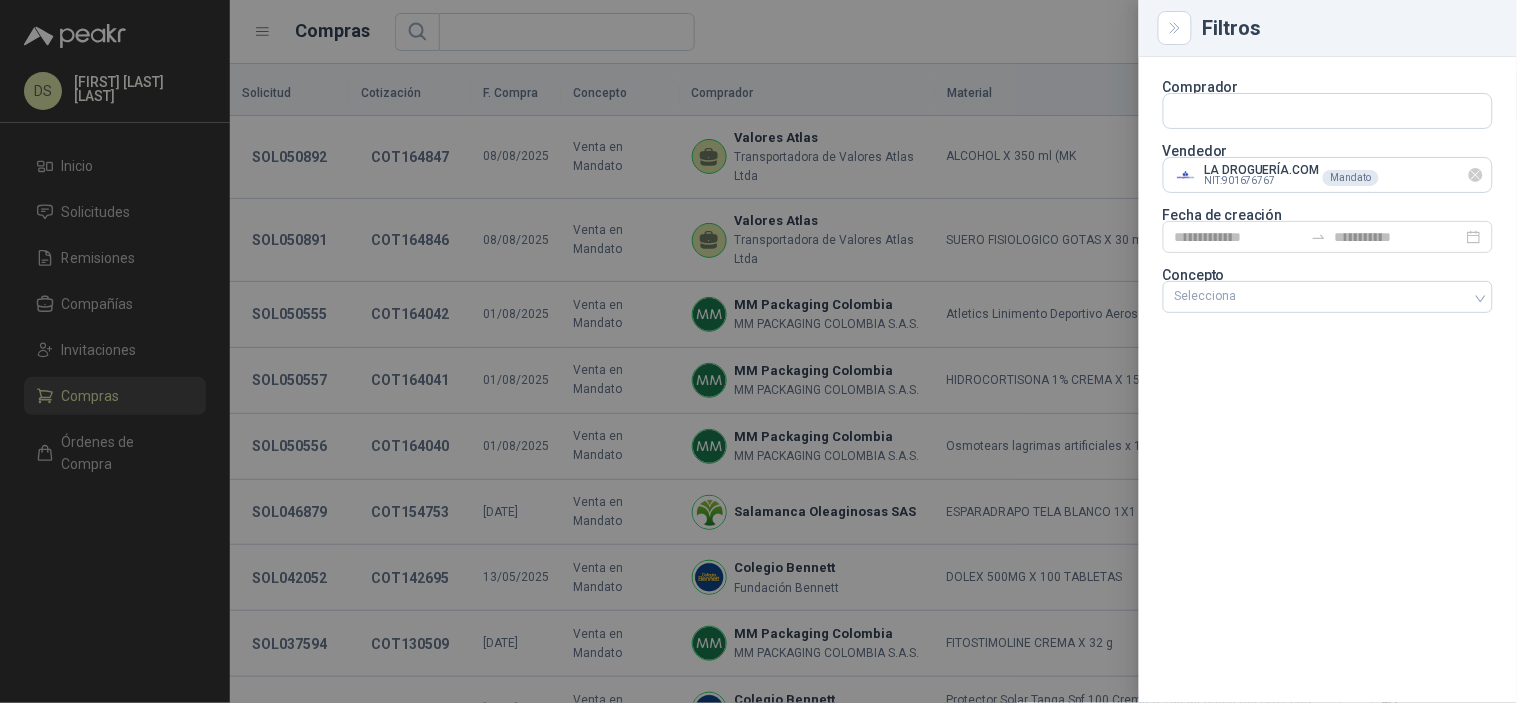 click 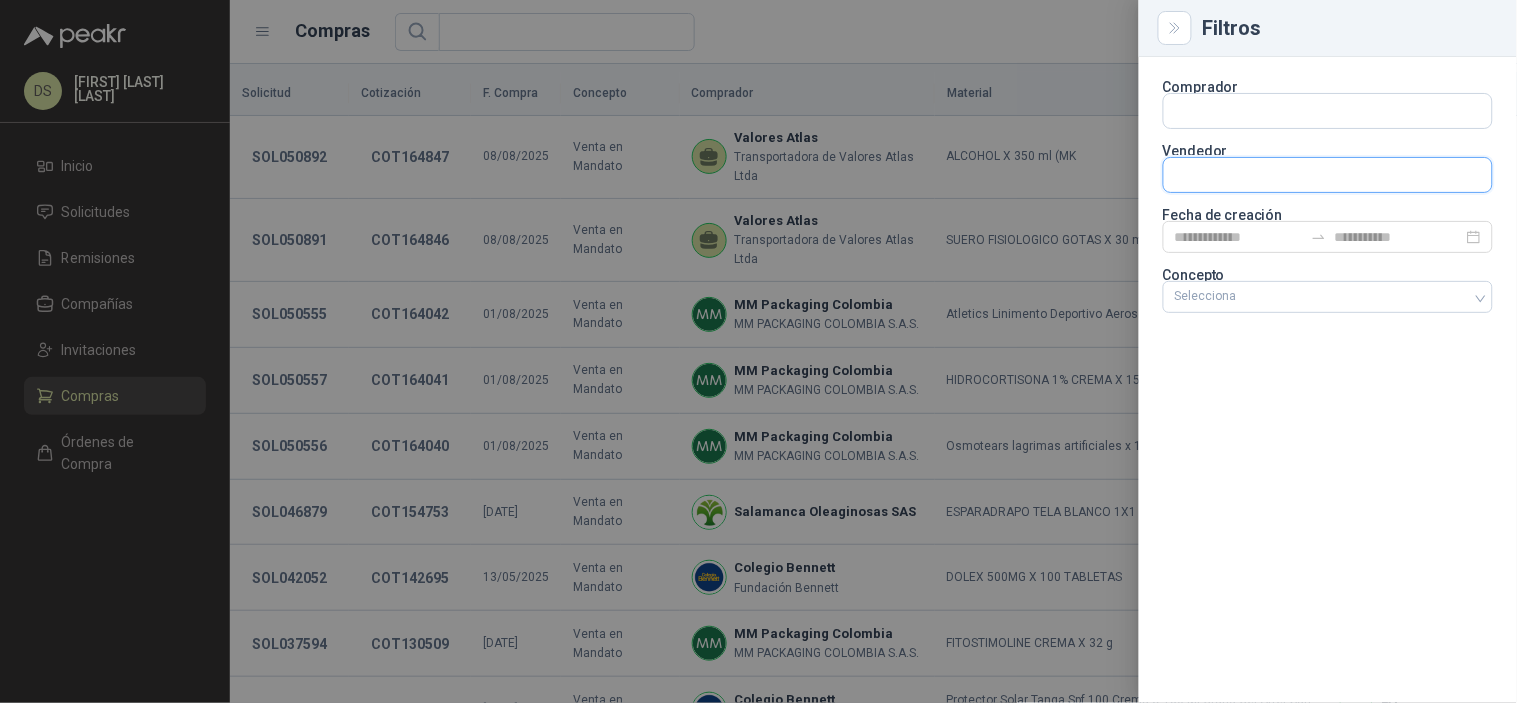click at bounding box center (1328, 111) 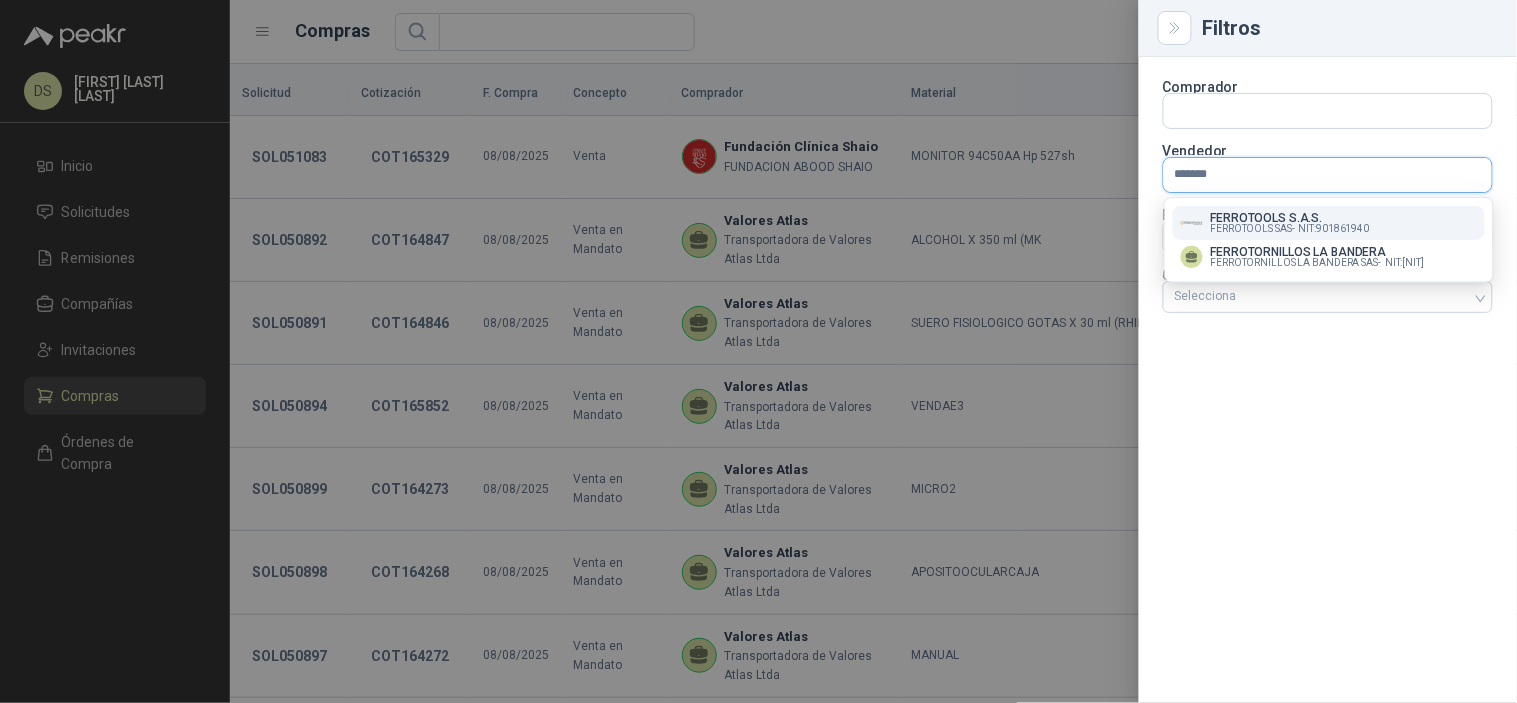 type on "*******" 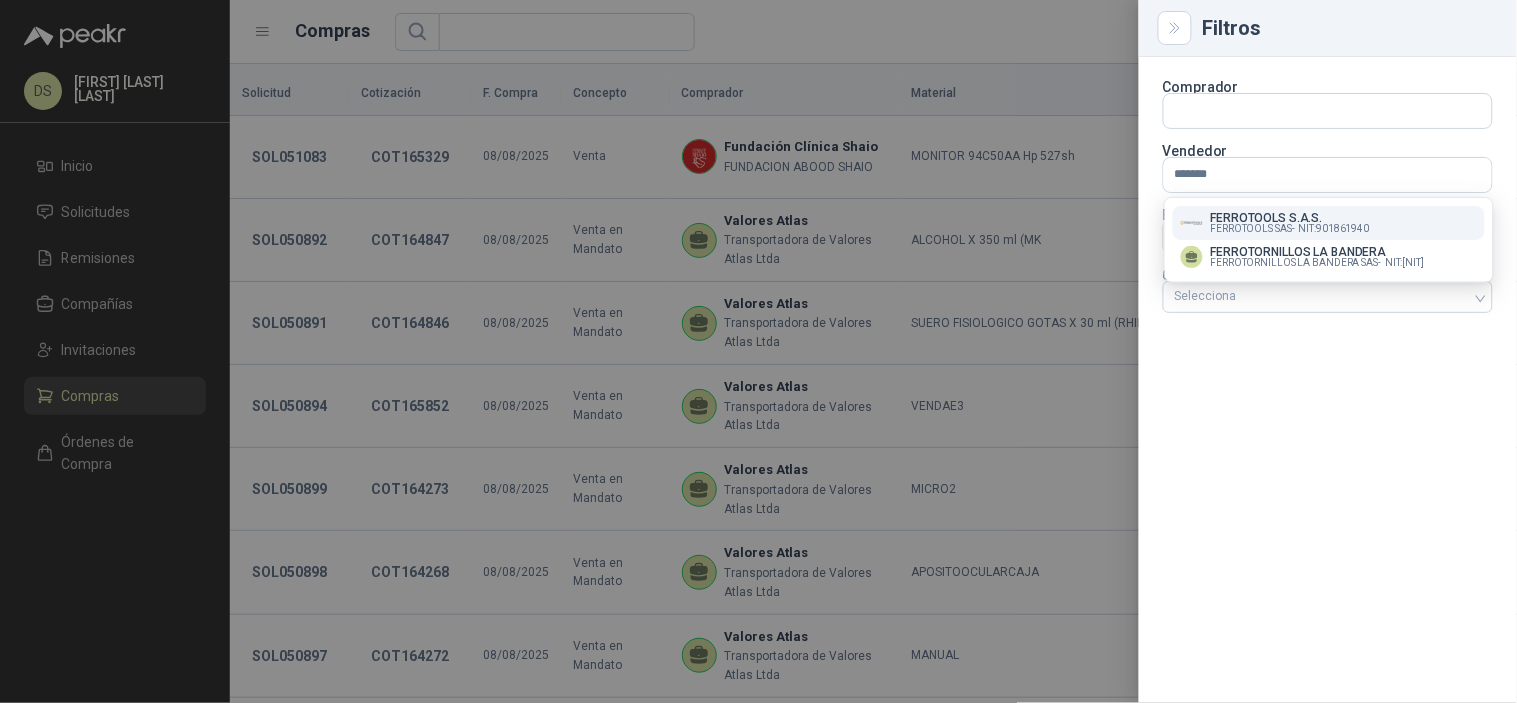 click on "FERROTOOLS S.A.S. FERROTOOLS SAS  - NIT :  901861940" at bounding box center [1329, 223] 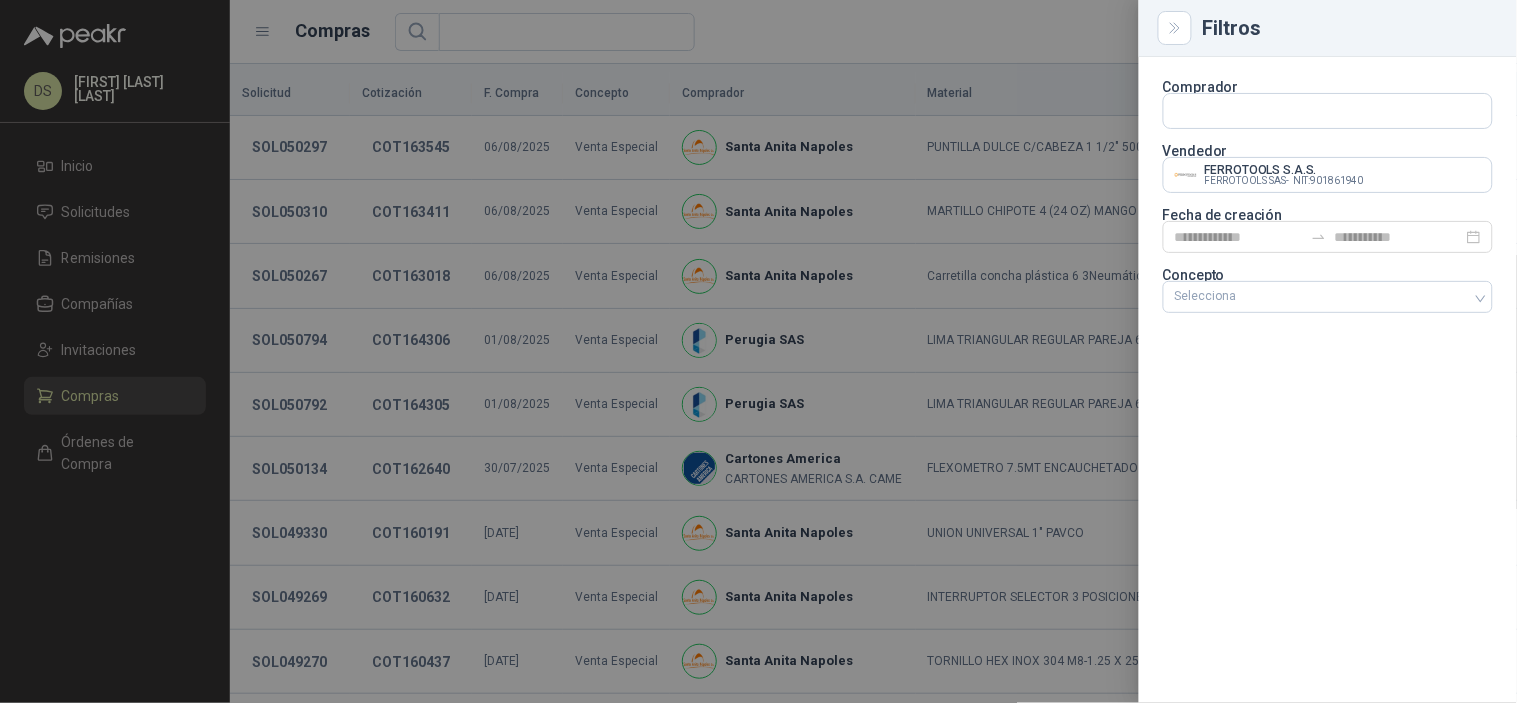 click at bounding box center [758, 351] 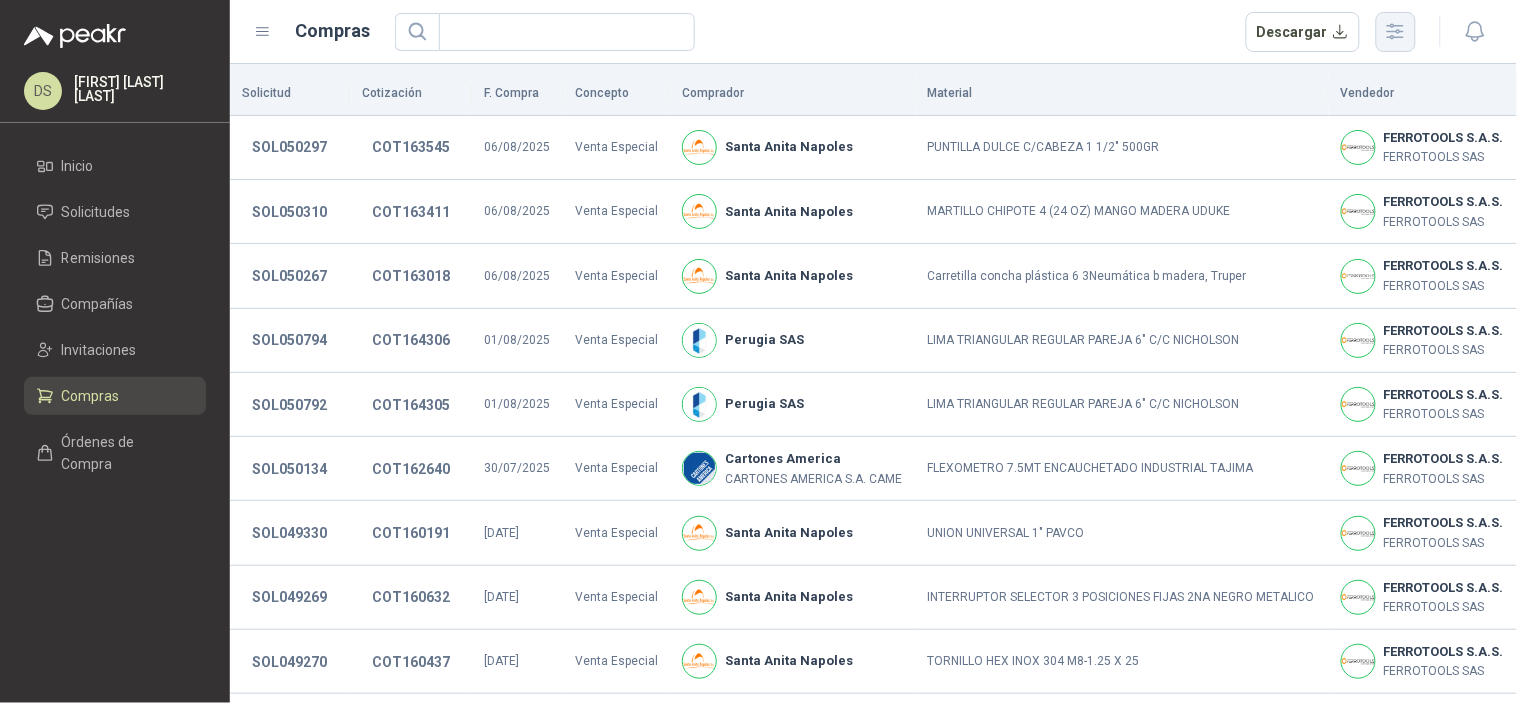 click 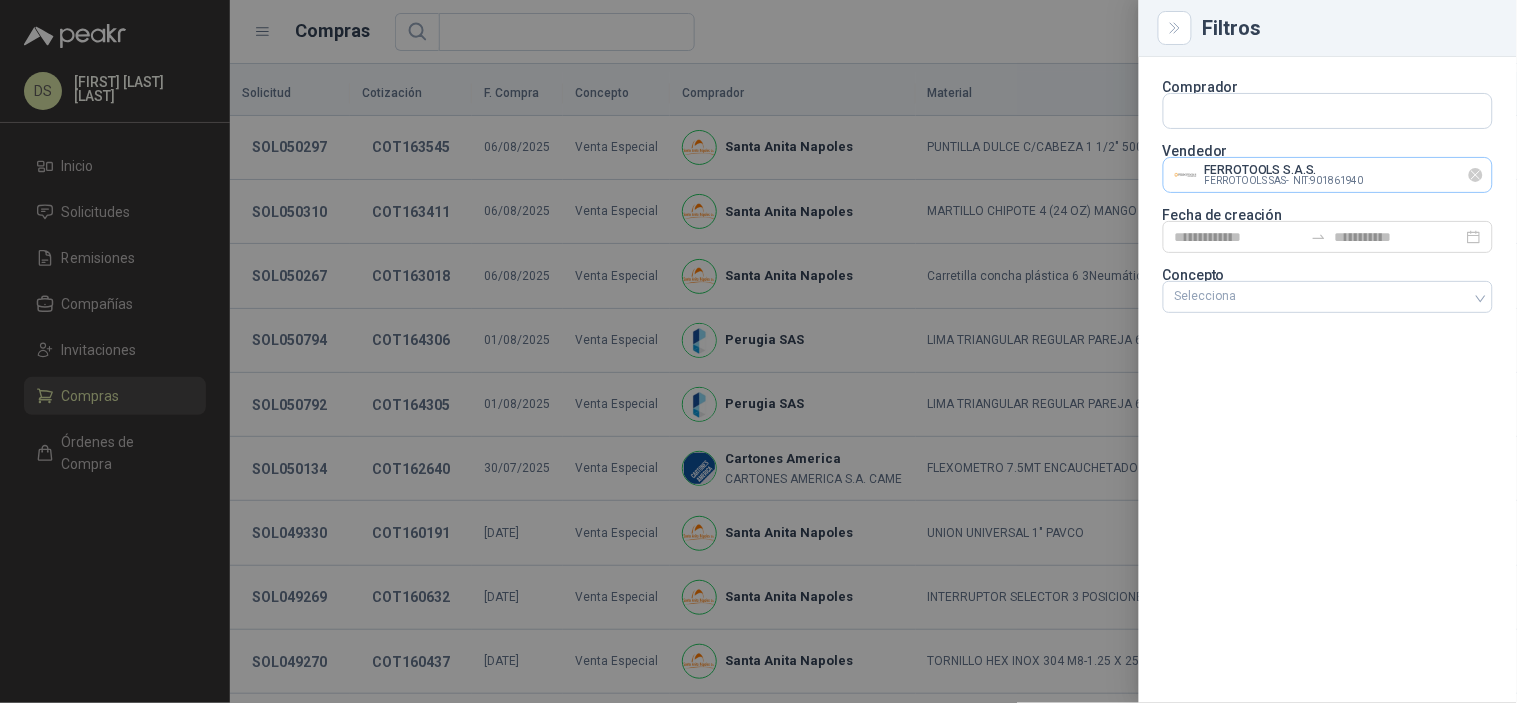 click 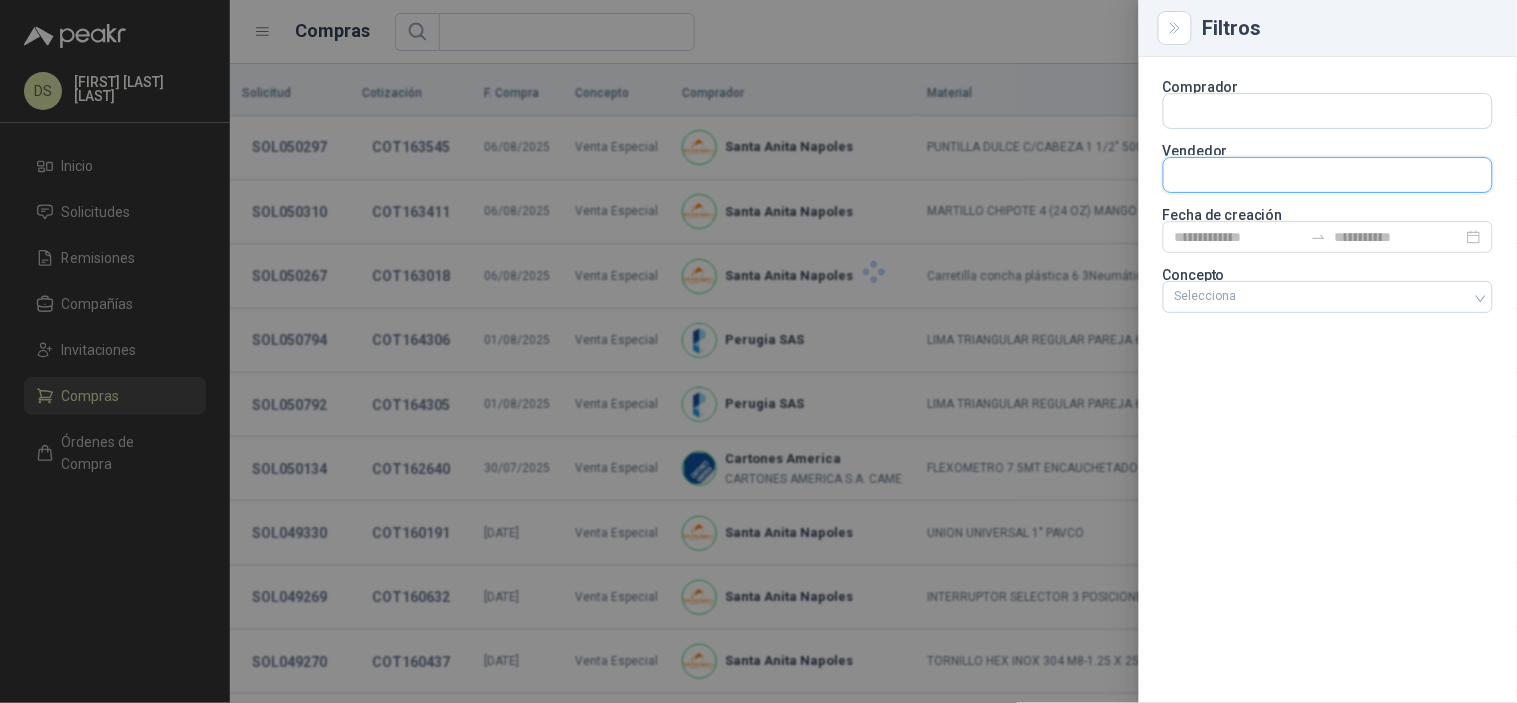 click at bounding box center (1328, 111) 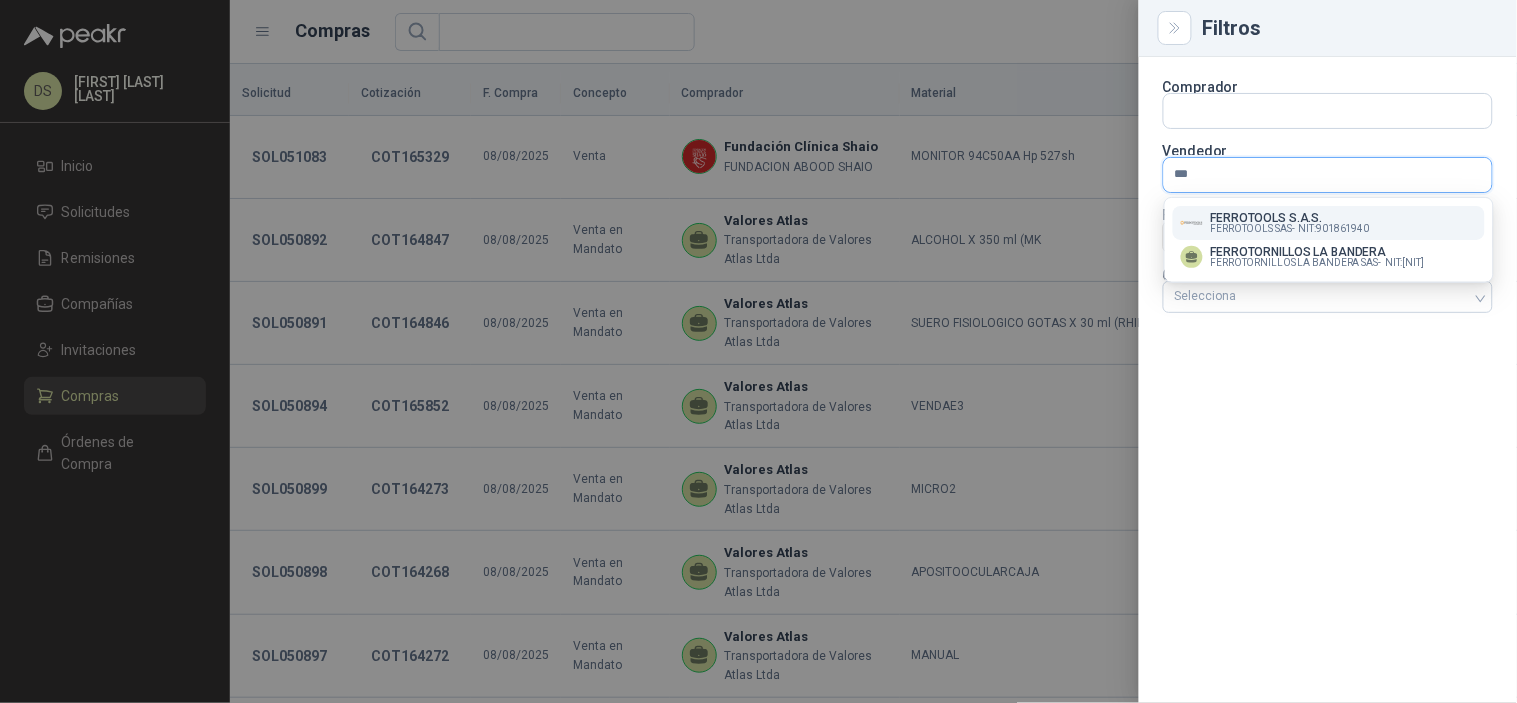 type on "****" 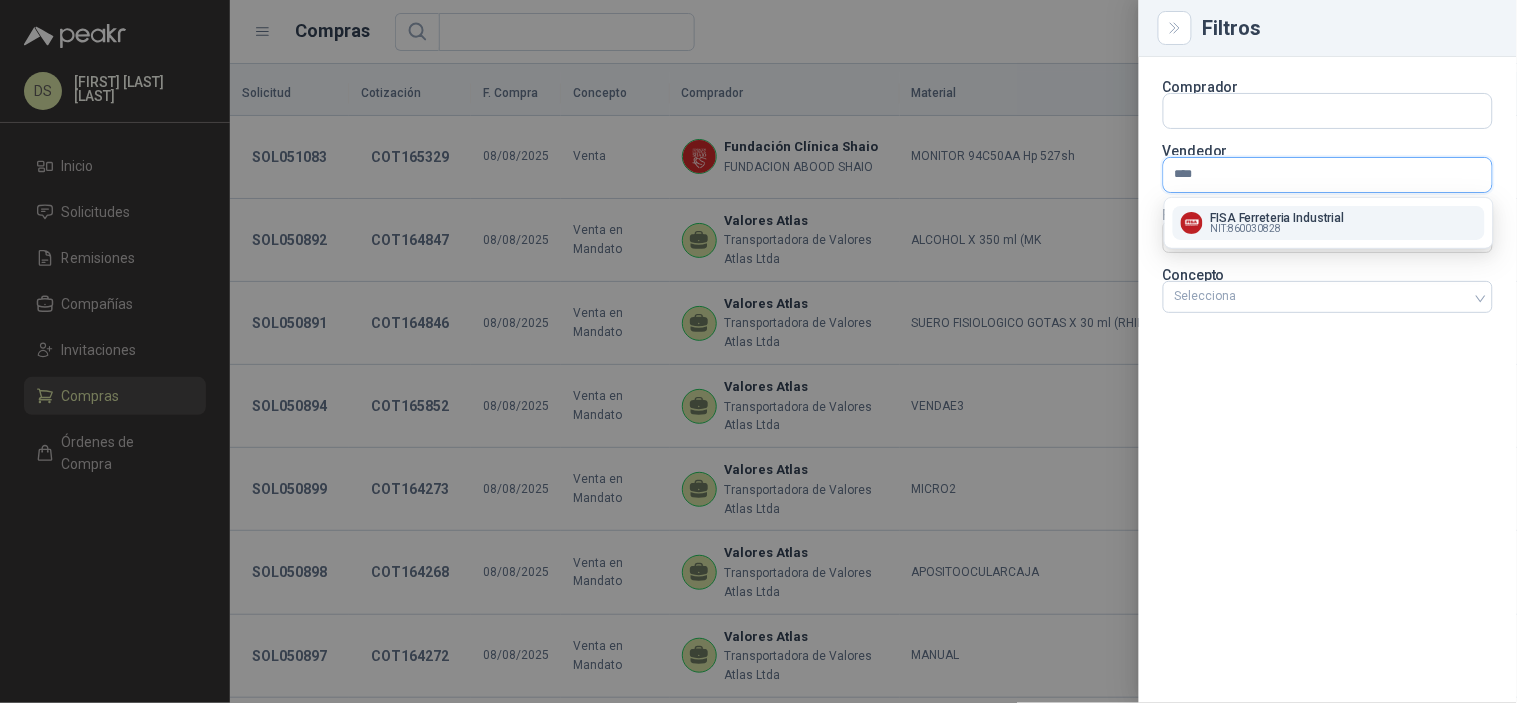 type 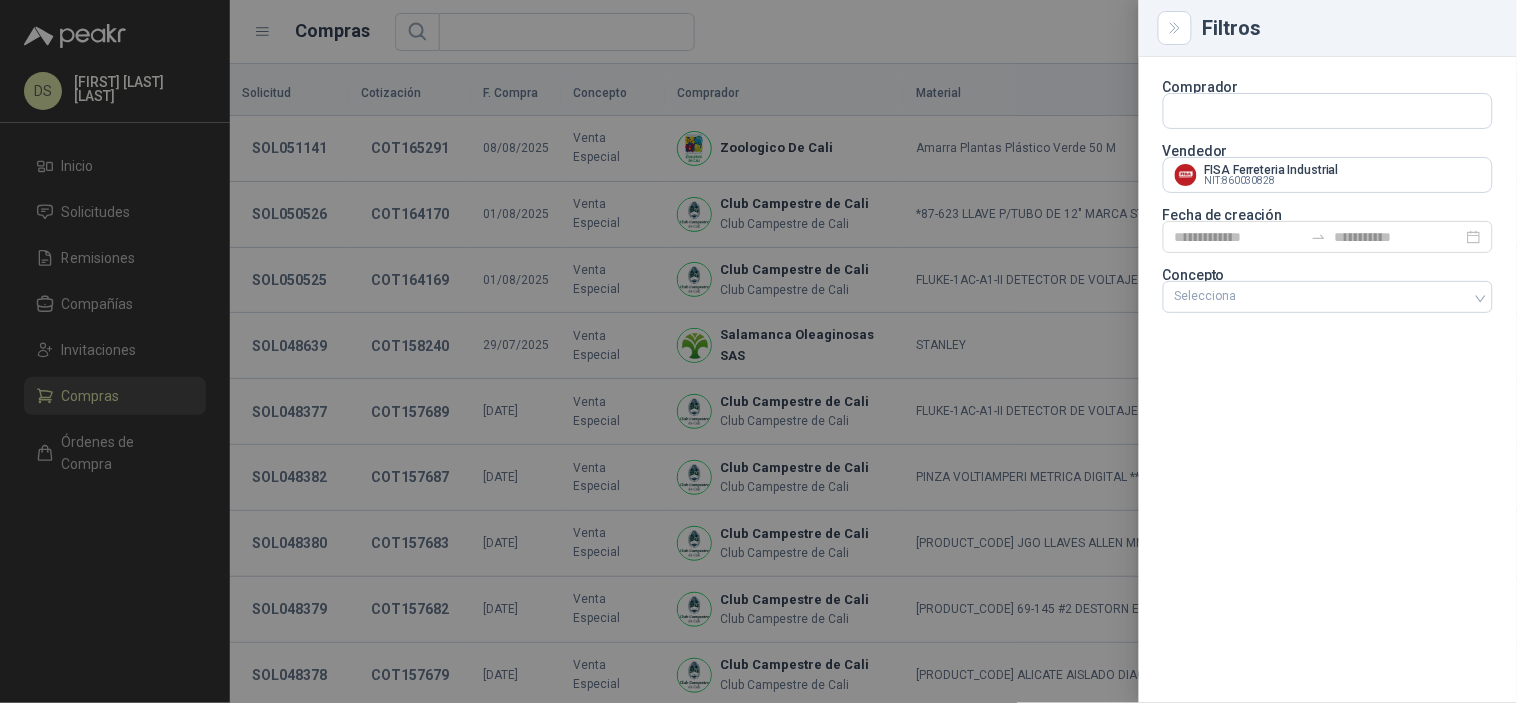 click at bounding box center (758, 351) 